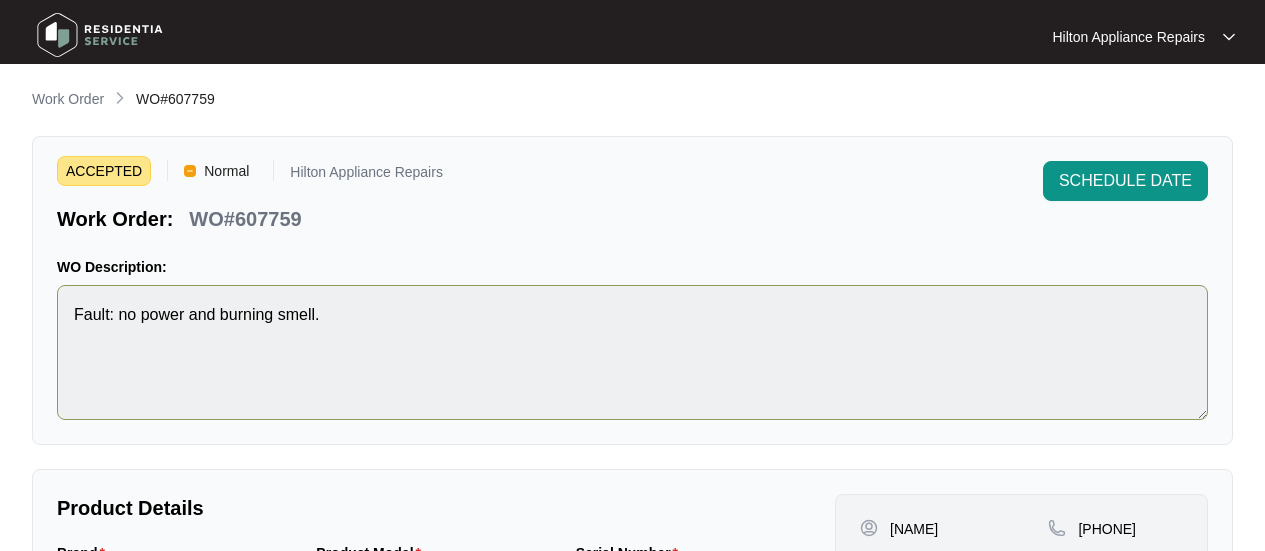 scroll, scrollTop: 199, scrollLeft: 0, axis: vertical 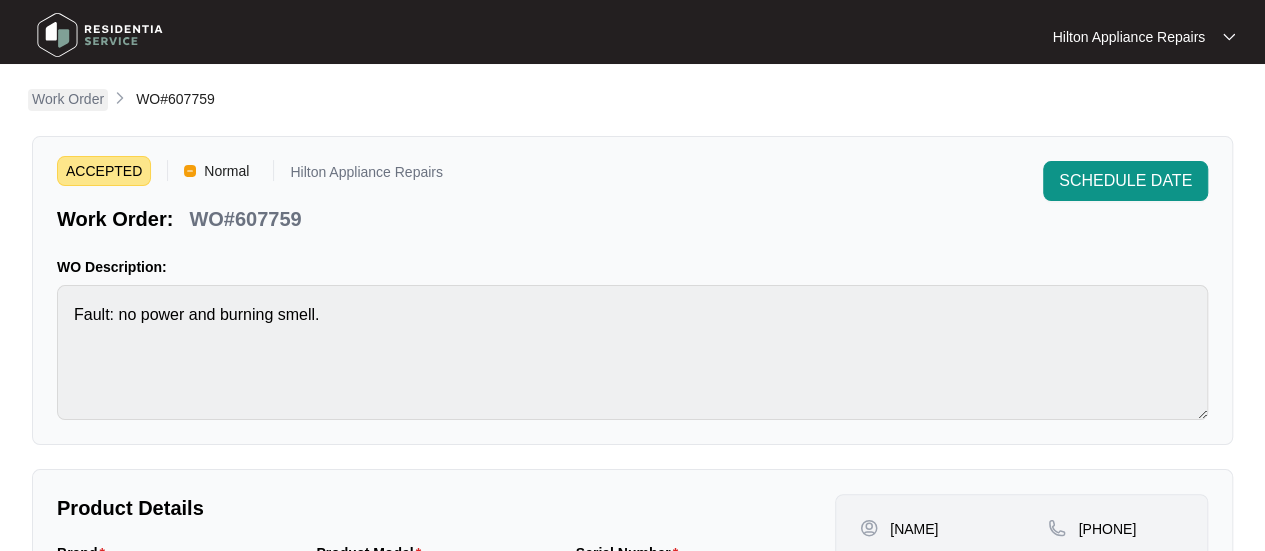 click on "Work Order" at bounding box center (68, 99) 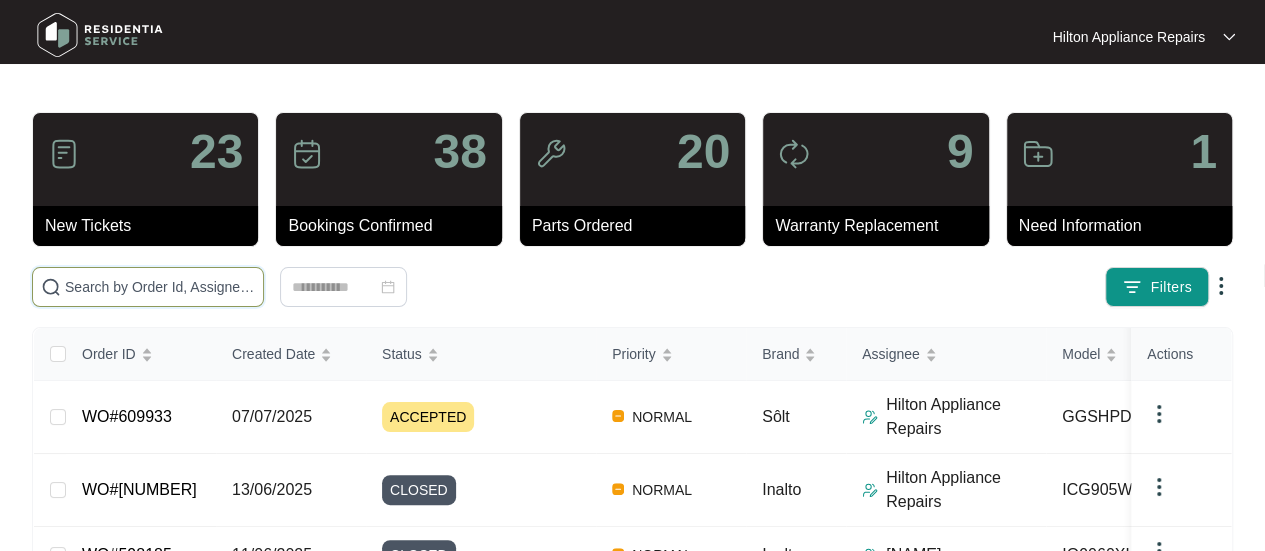 click at bounding box center [160, 287] 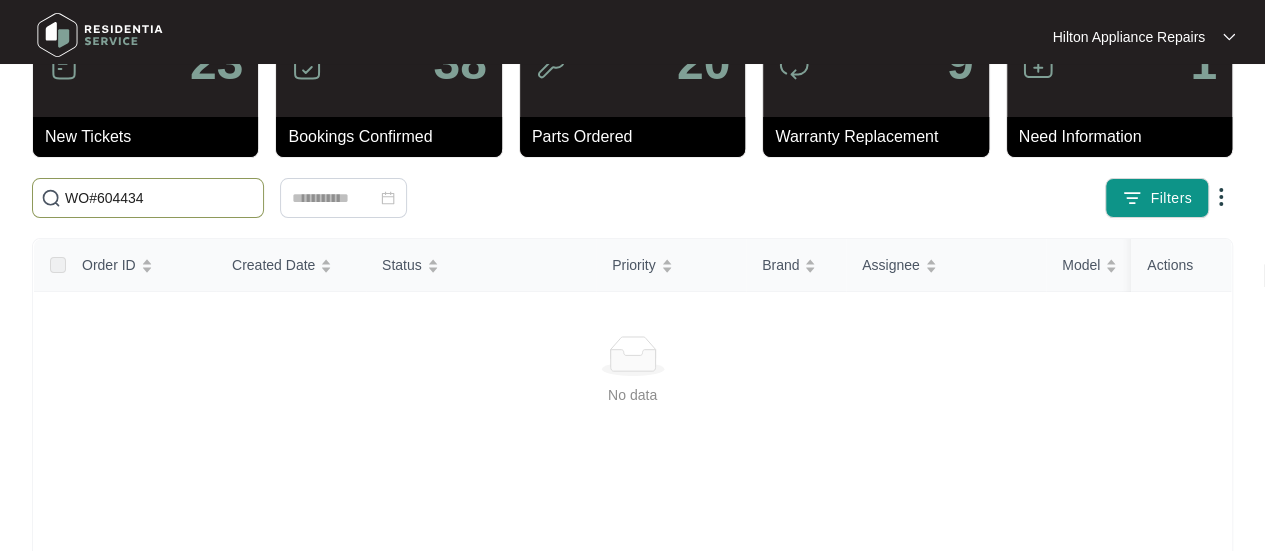 scroll, scrollTop: 0, scrollLeft: 0, axis: both 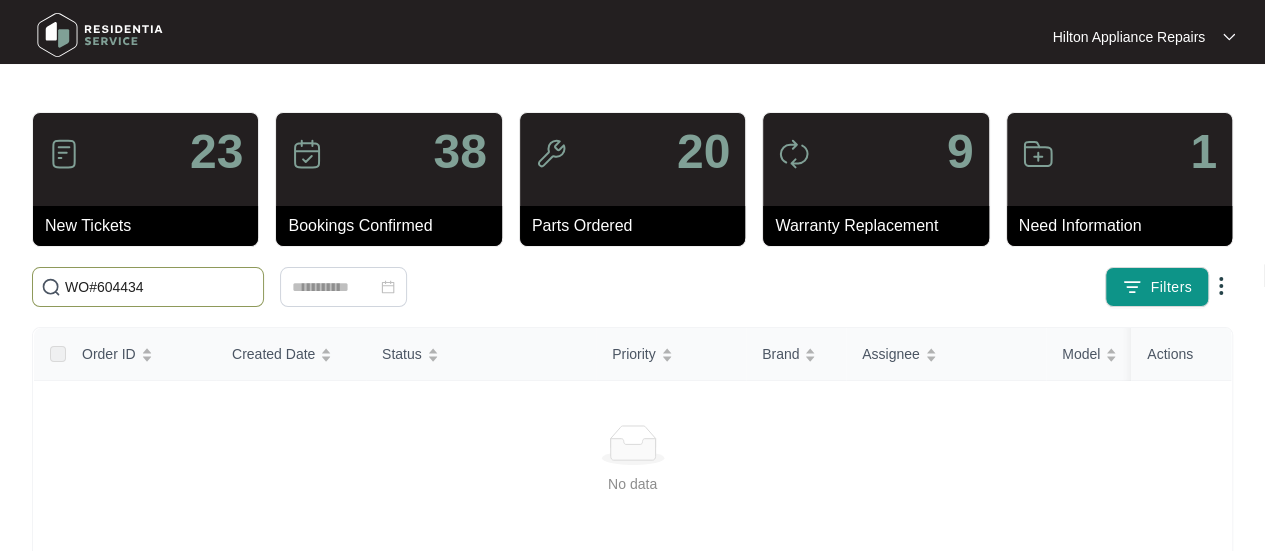 click on "WO#604434" at bounding box center (160, 287) 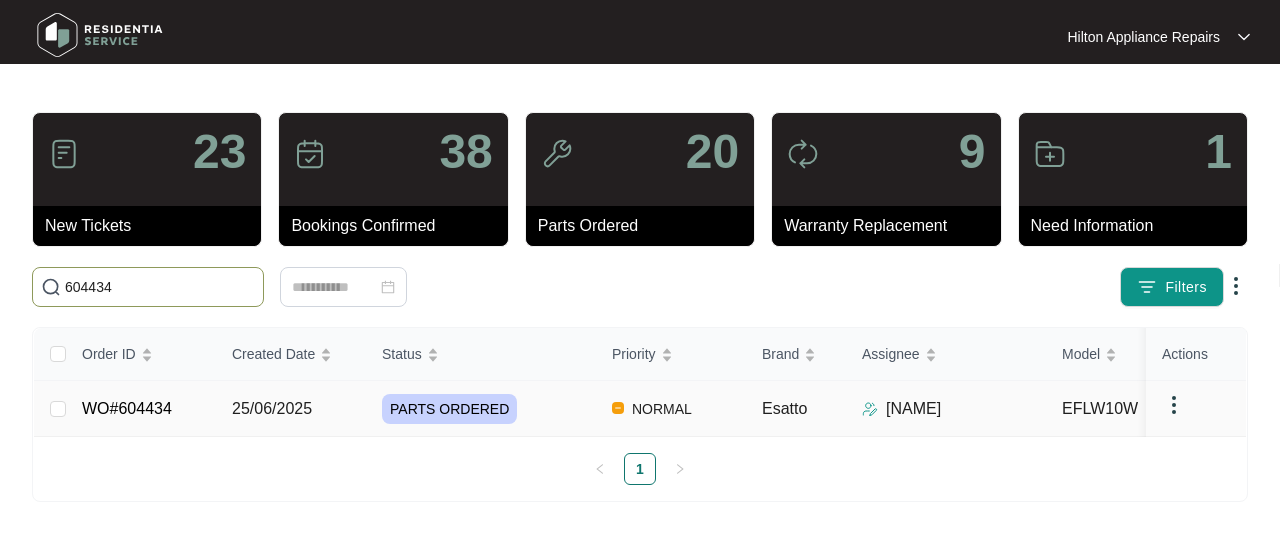 type on "604434" 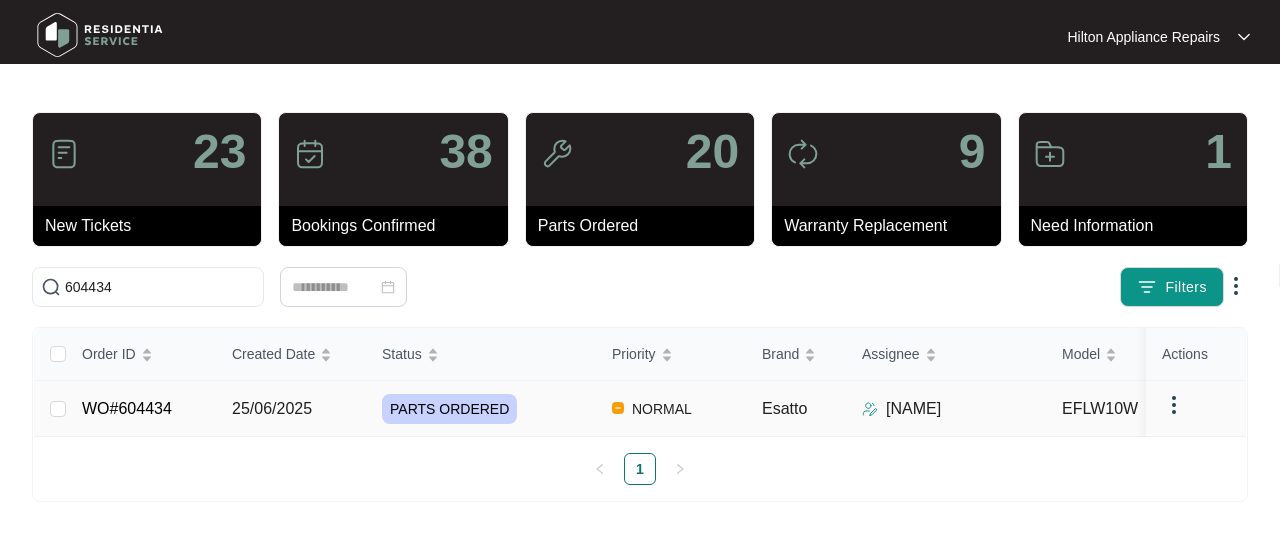 click on "25/06/2025" at bounding box center [58, 409] 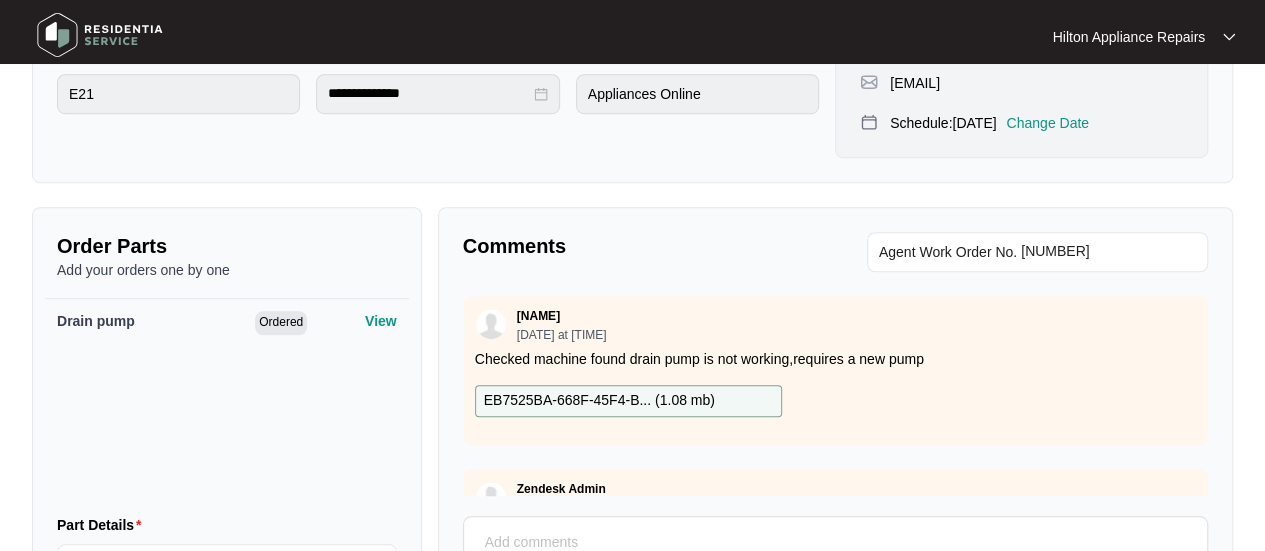 scroll, scrollTop: 600, scrollLeft: 0, axis: vertical 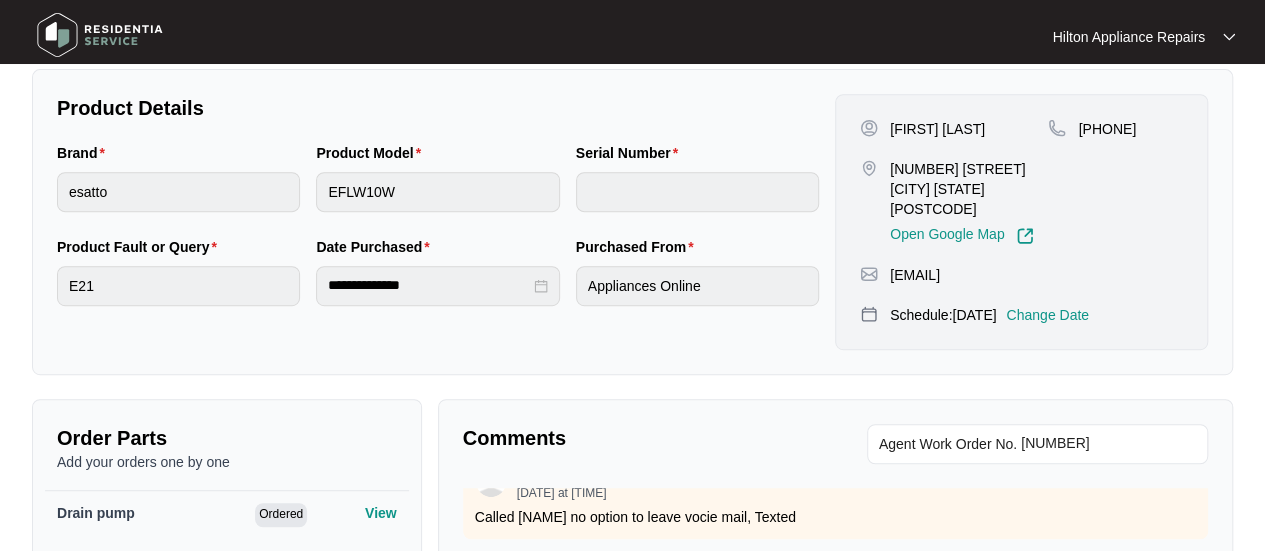 click on "Change Date" at bounding box center [1047, 315] 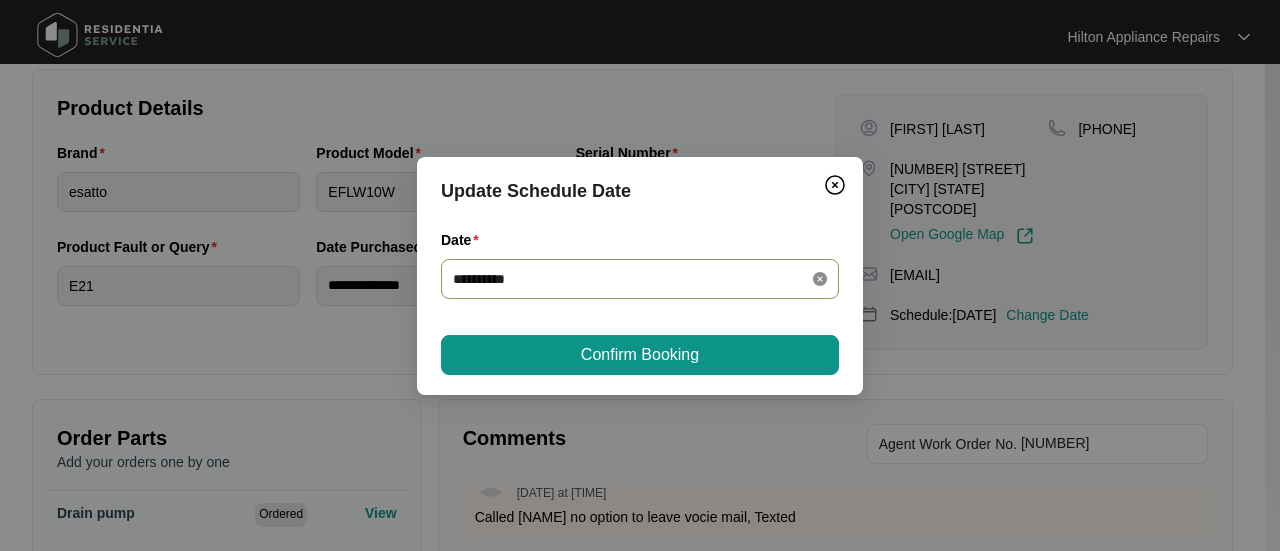 click at bounding box center (820, 279) 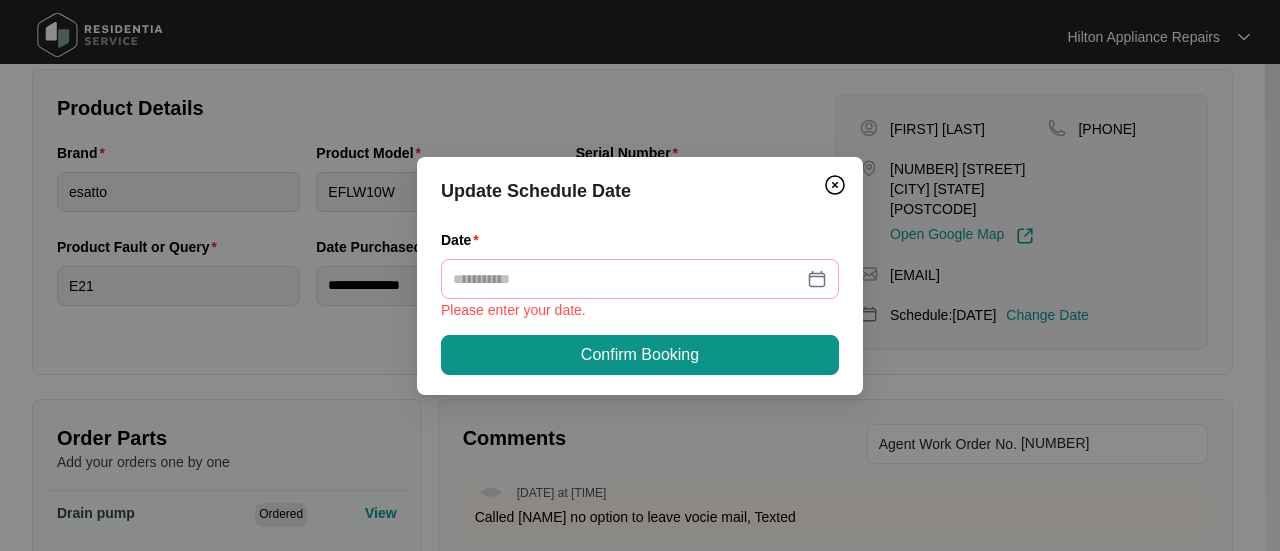 click at bounding box center [640, 279] 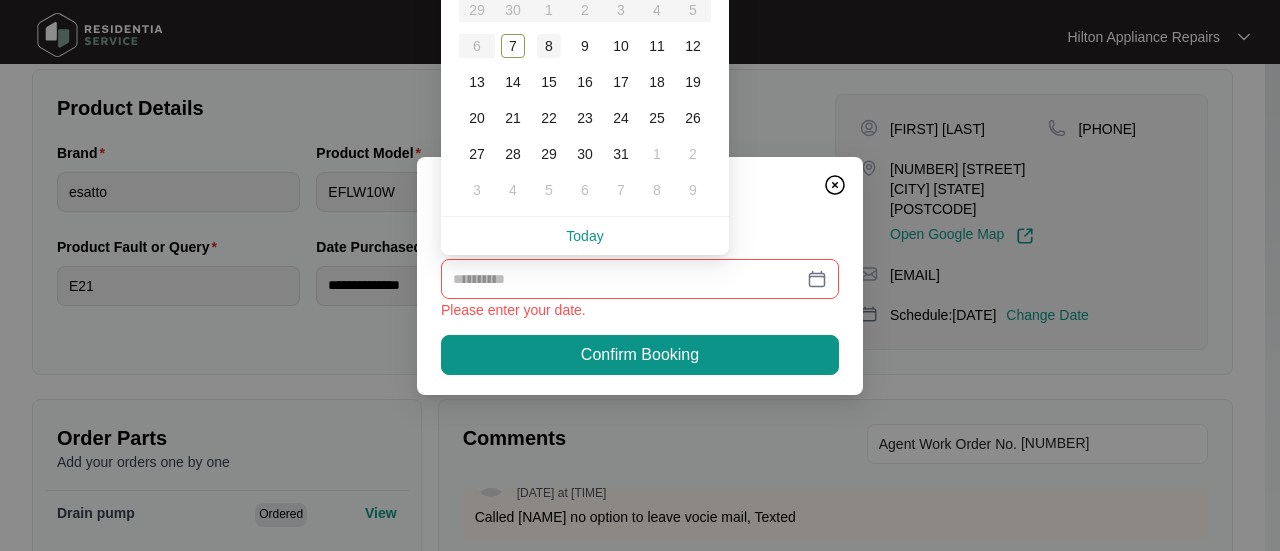 click on "8" at bounding box center [549, 46] 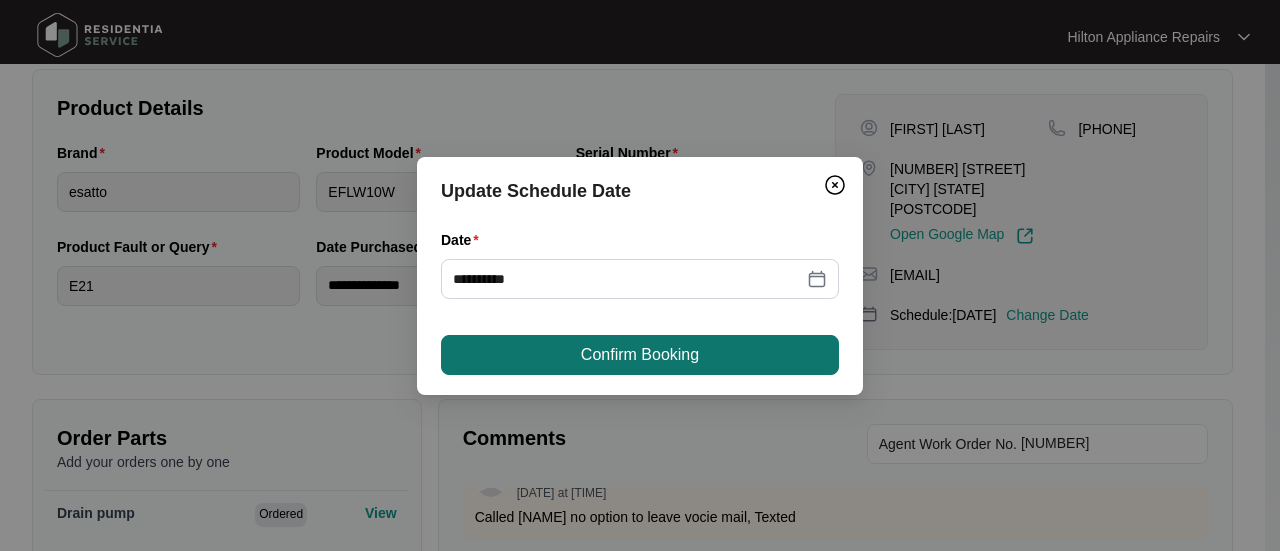 click on "Confirm Booking" at bounding box center (640, 355) 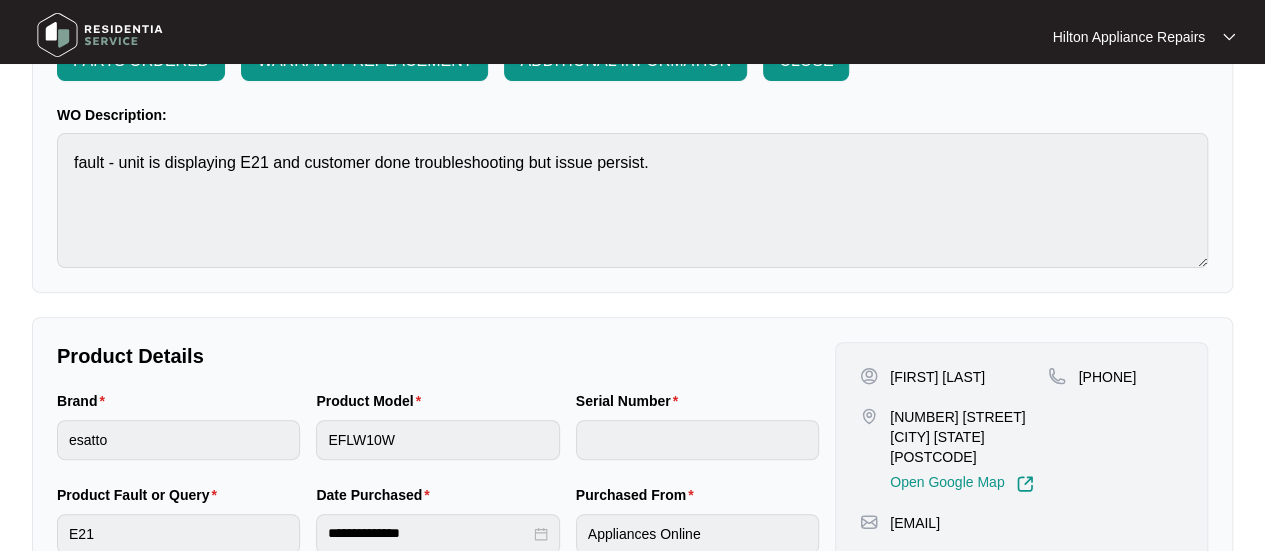 scroll, scrollTop: 0, scrollLeft: 0, axis: both 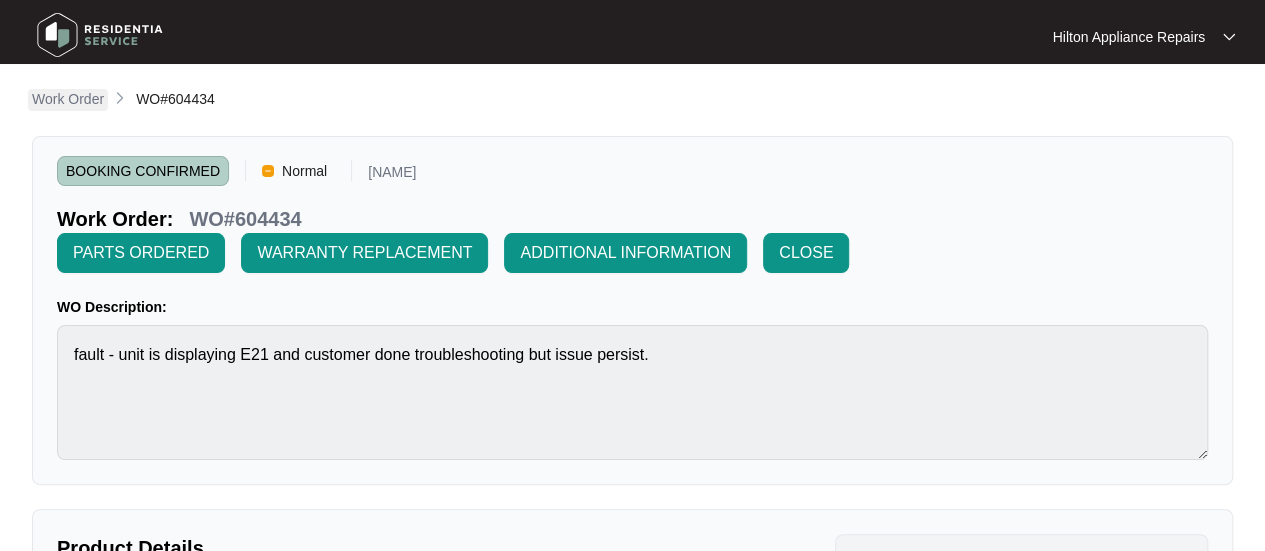 click on "Work Order" at bounding box center (68, 99) 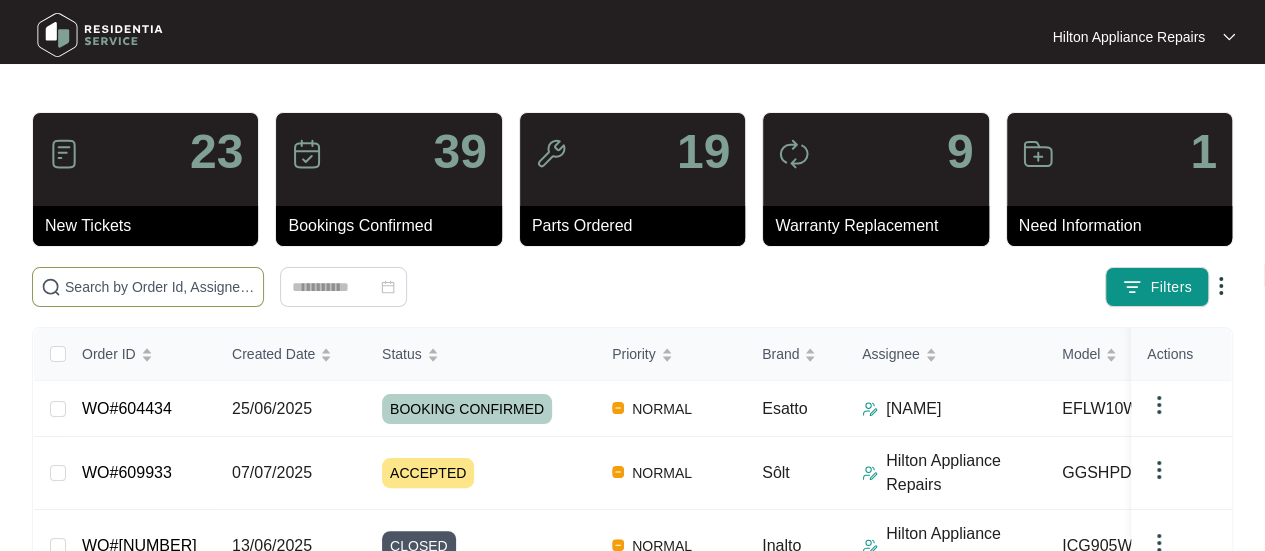 click at bounding box center (160, 287) 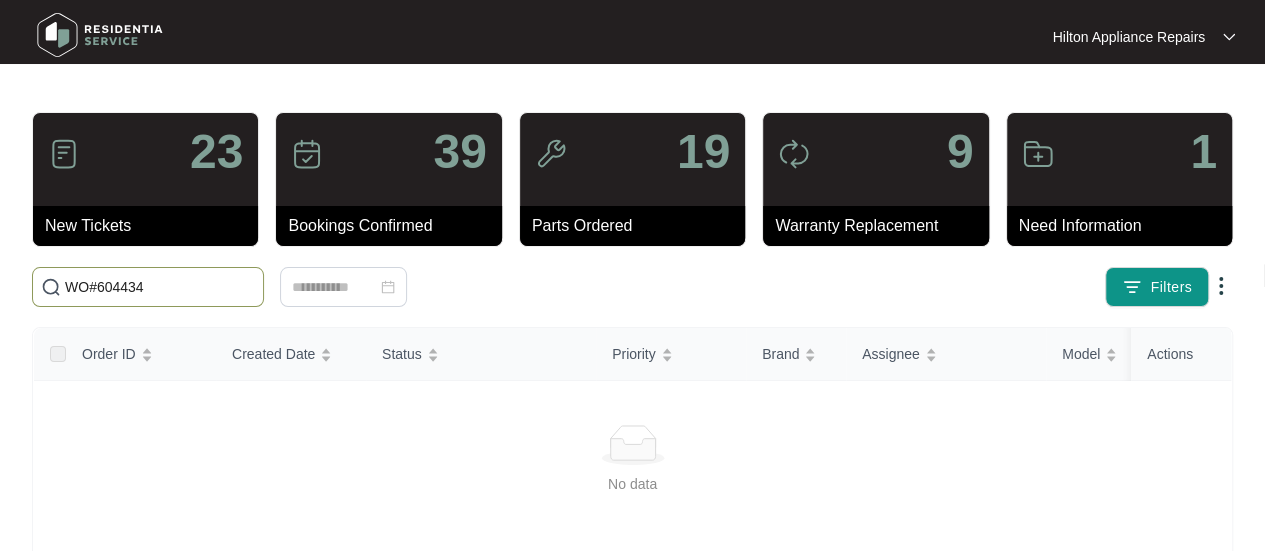 click on "WO#604434" at bounding box center (160, 287) 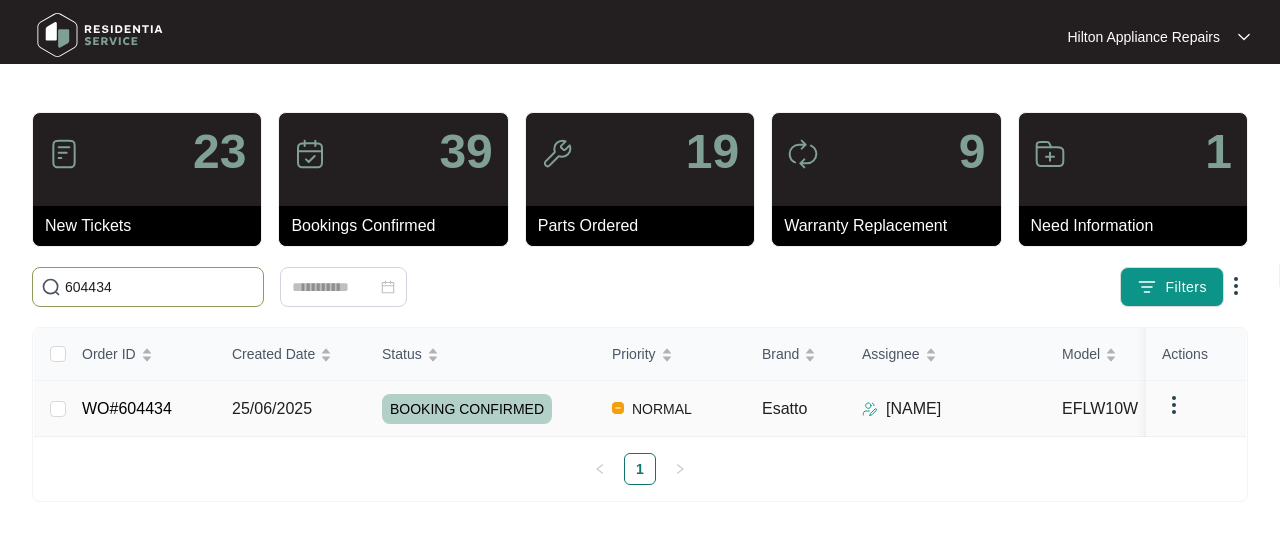 type on "604434" 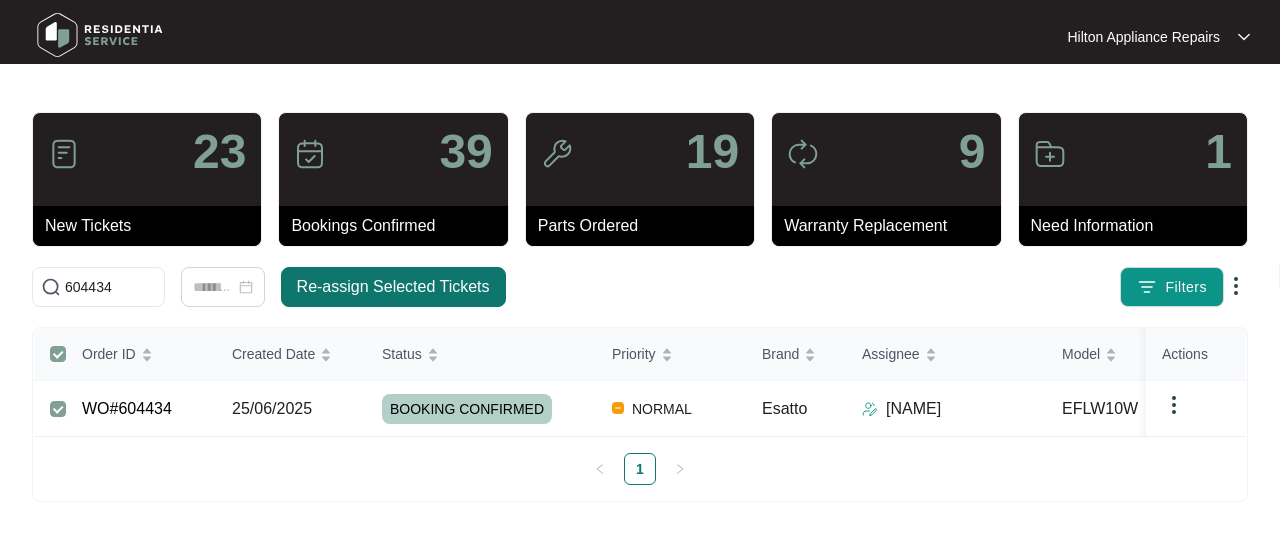 click on "Re-assign Selected Tickets" at bounding box center (393, 287) 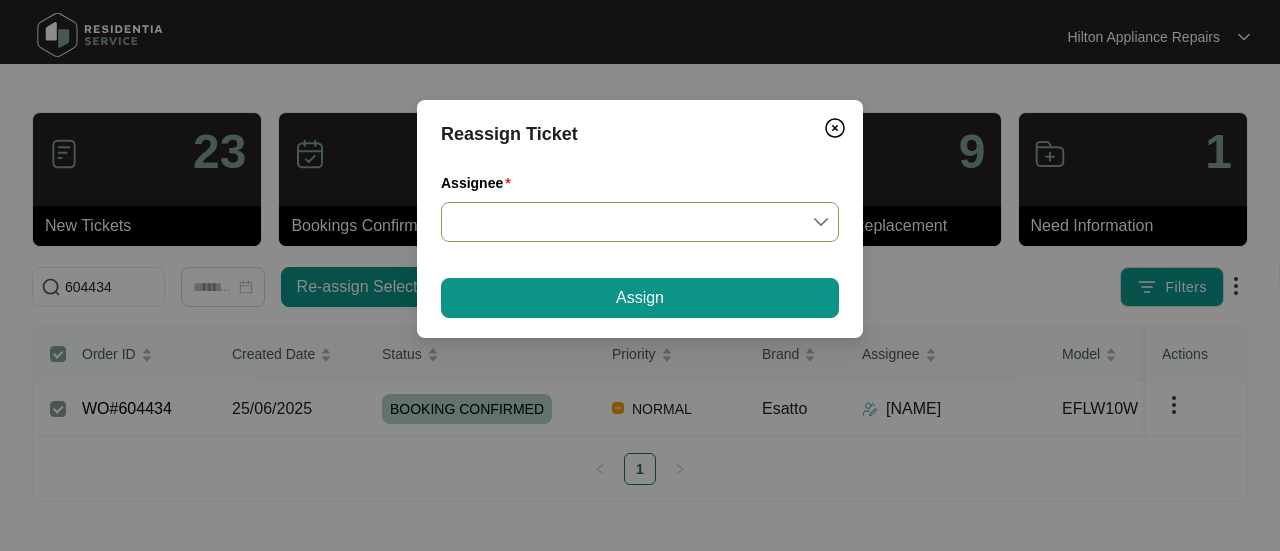 click on "Assignee" at bounding box center [640, 222] 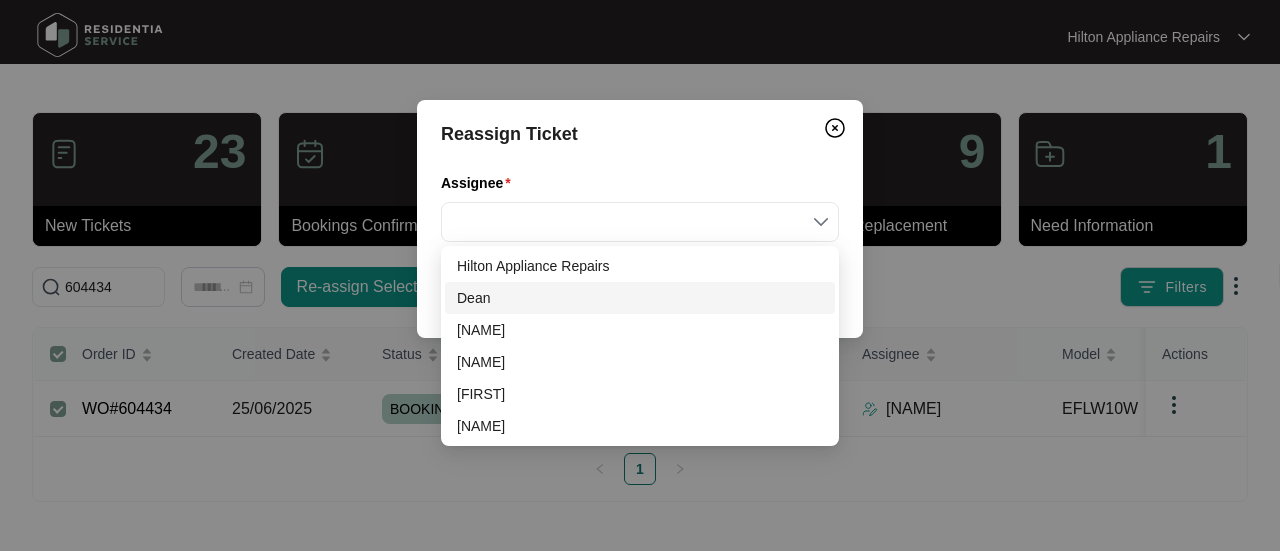 click on "Dean" at bounding box center [640, 298] 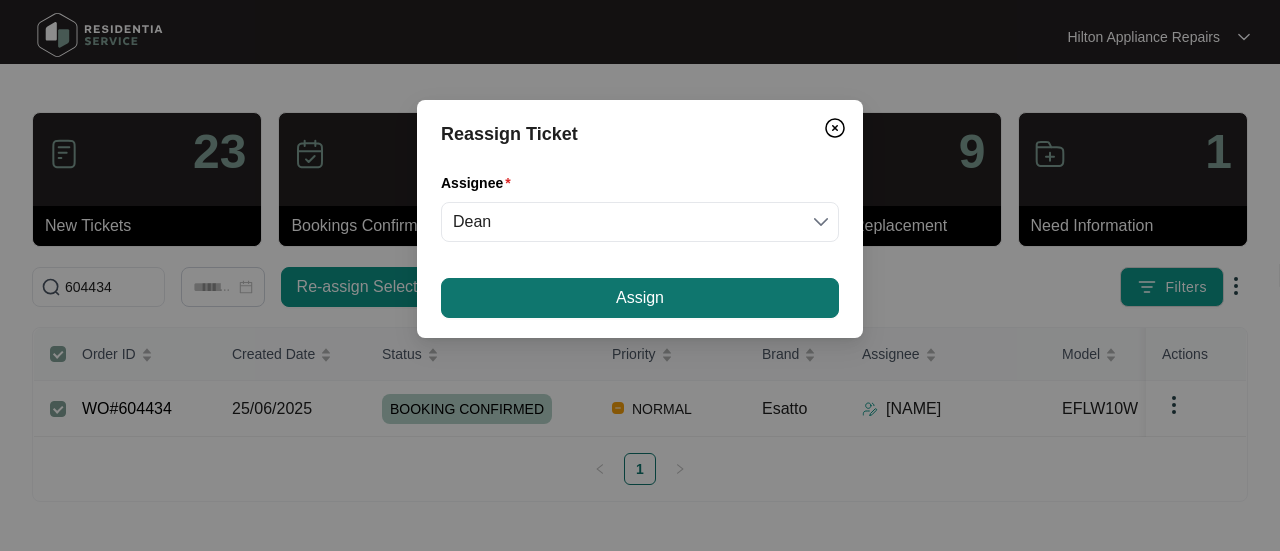 click on "Assign" at bounding box center [640, 298] 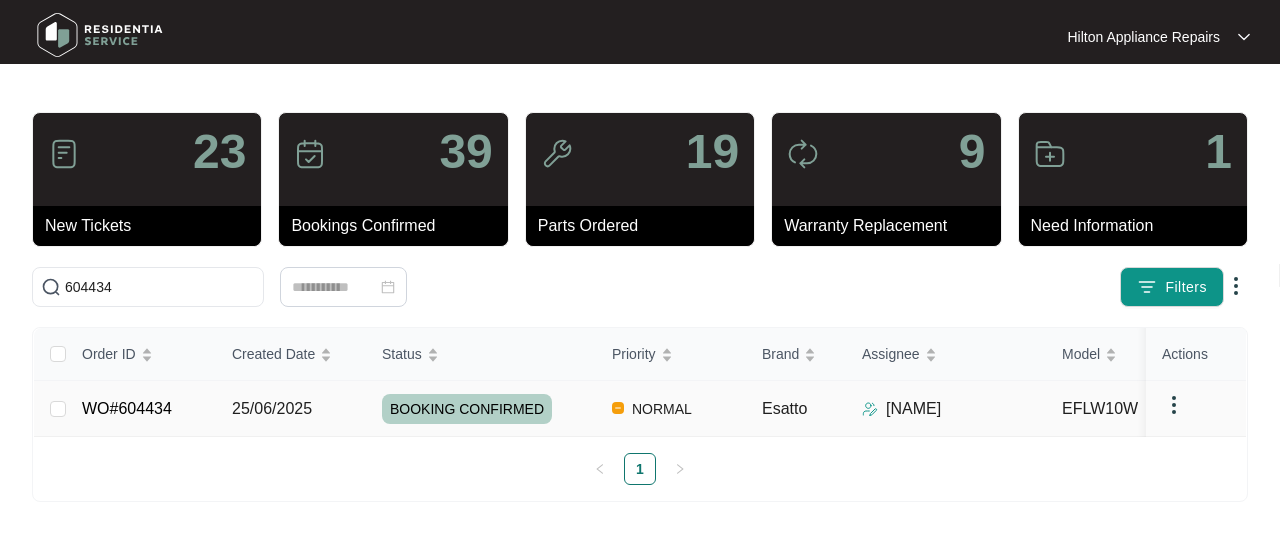 click on "Order ID Created Date Status Priority Brand Assignee Model Customer Name Purchased From Actions                       WO#604434 [DATE] BOOKING CONFIRMED NORMAL Esatto Dean Schroder EFLW10W  [NAME] [LAST] Appliances Online 1" at bounding box center [640, 406] 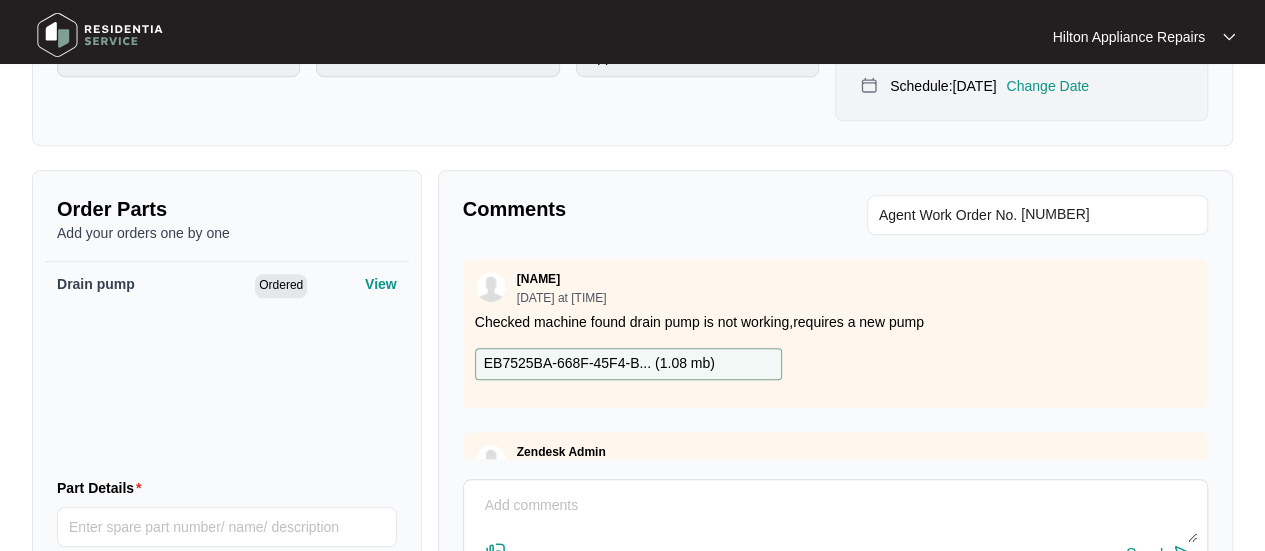 scroll, scrollTop: 700, scrollLeft: 0, axis: vertical 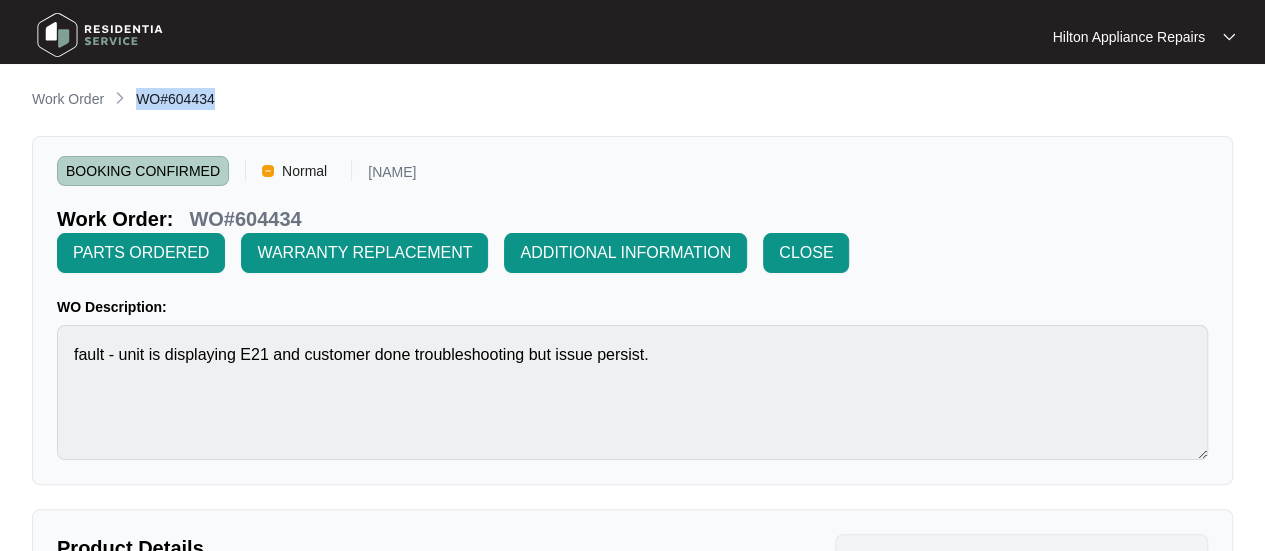 drag, startPoint x: 220, startPoint y: 99, endPoint x: 140, endPoint y: 107, distance: 80.399 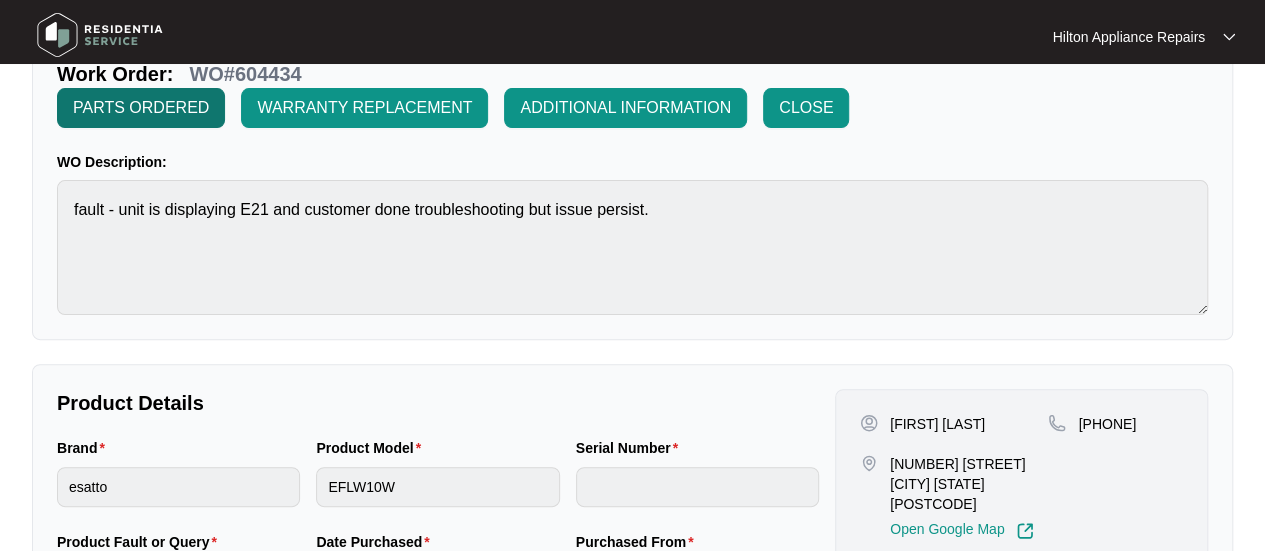 scroll, scrollTop: 0, scrollLeft: 0, axis: both 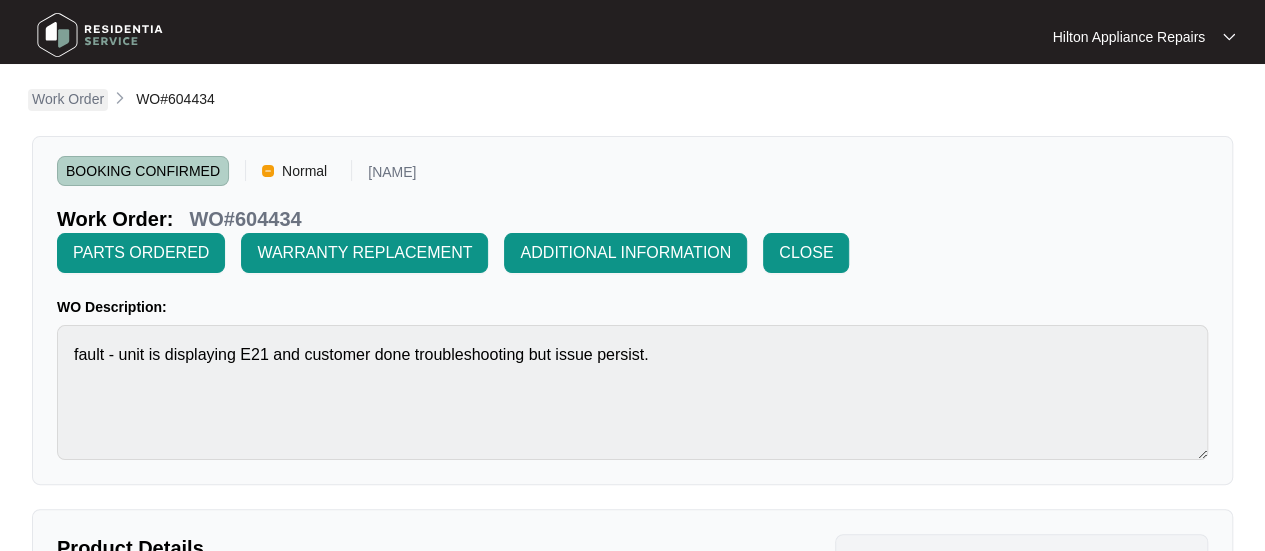 click on "Work Order" at bounding box center [68, 99] 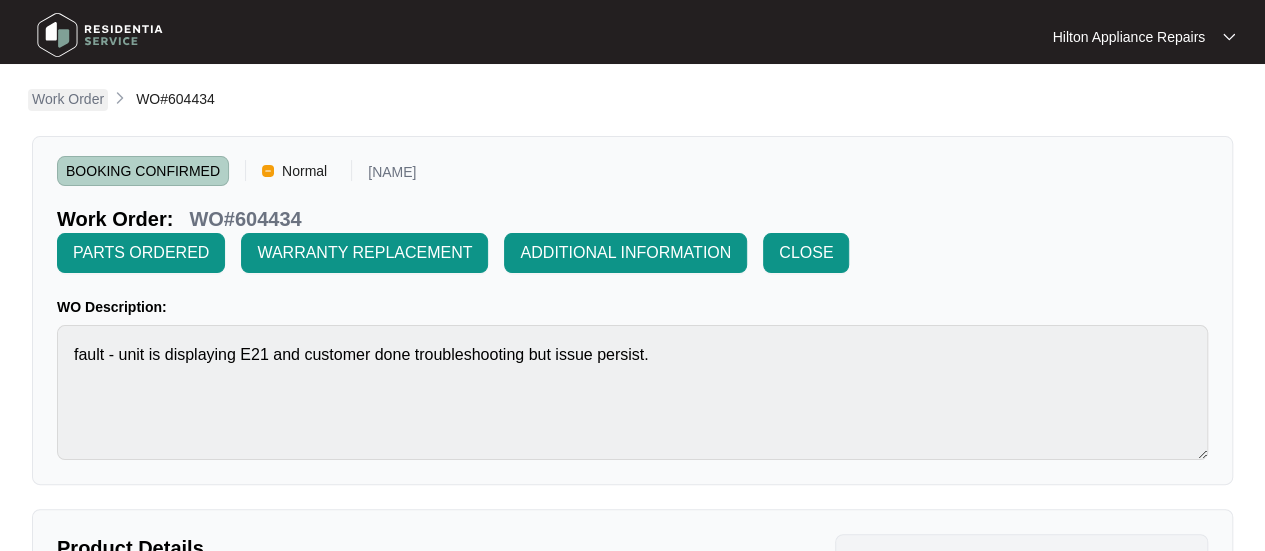 click on "Work Order" at bounding box center [68, 99] 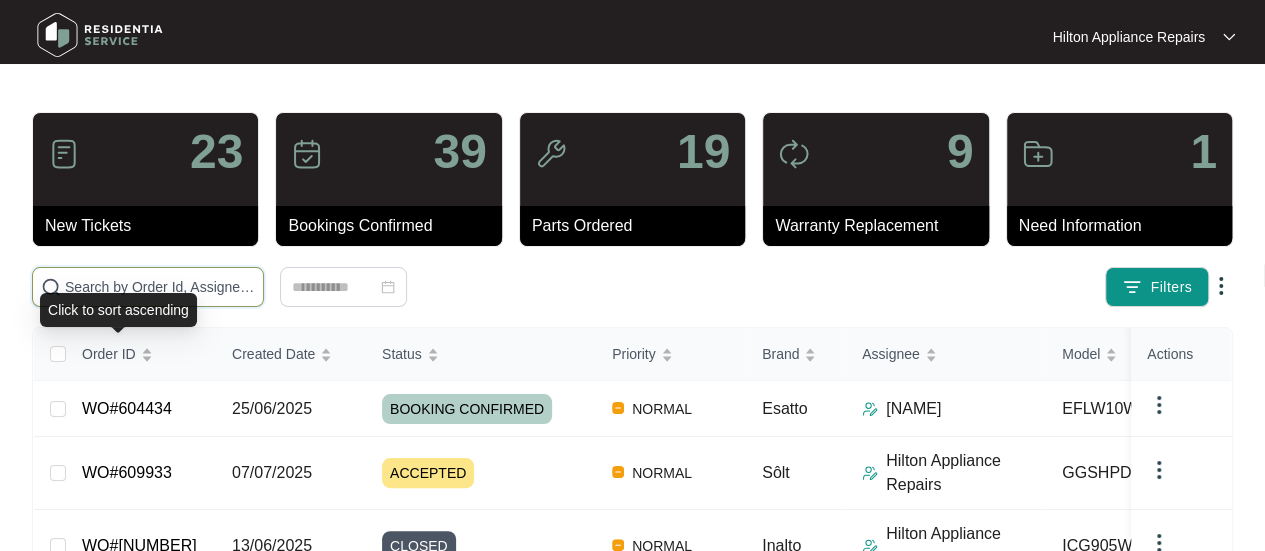 click at bounding box center (160, 287) 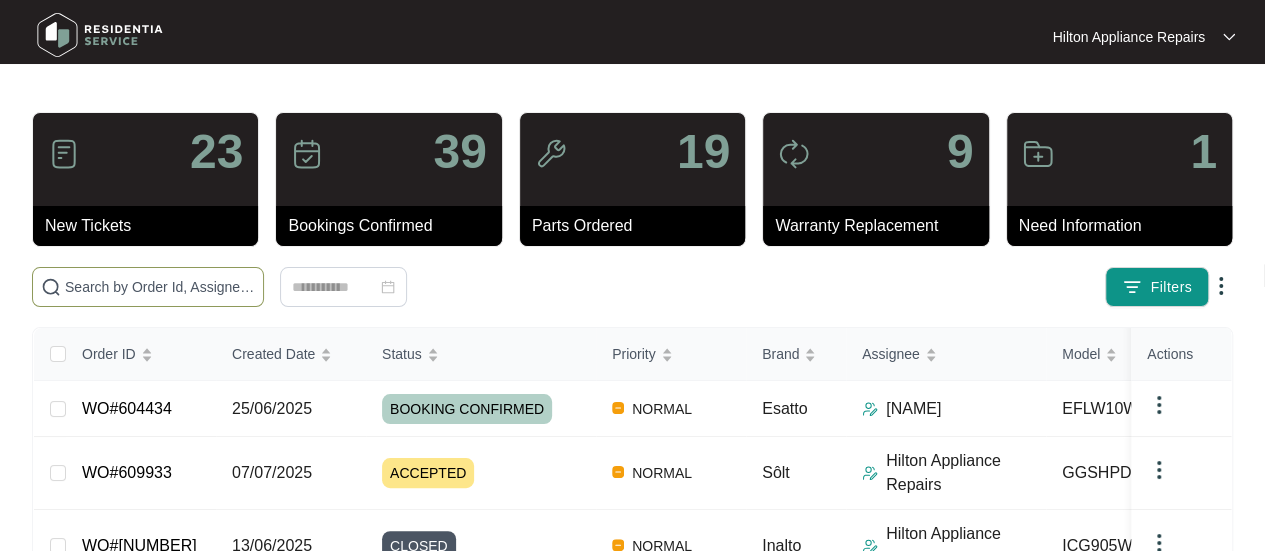 paste on "WO#604434" 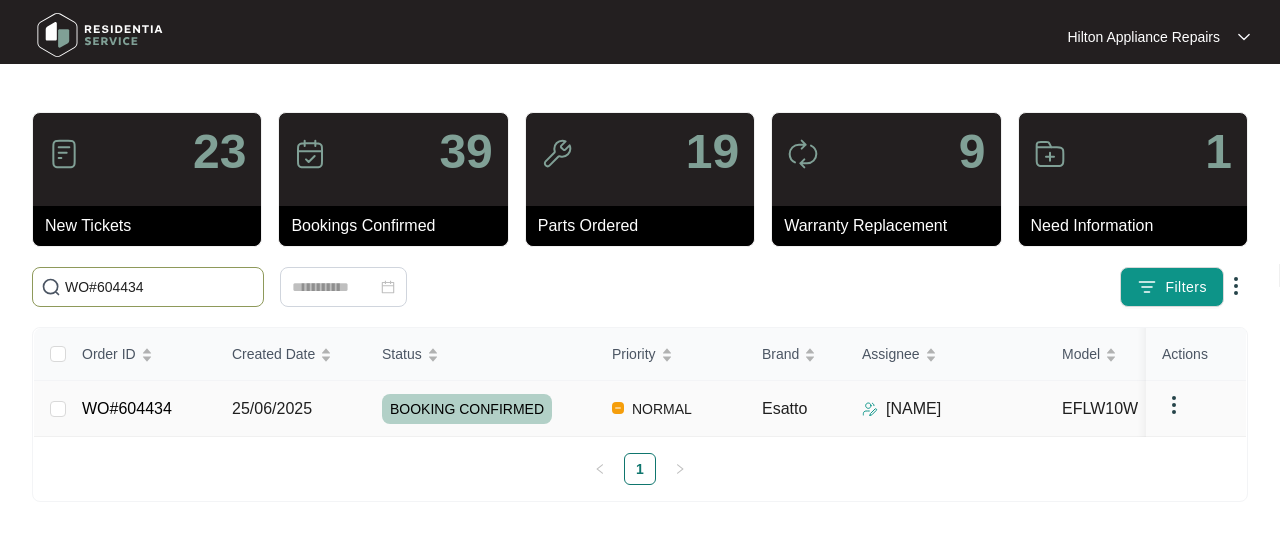 type on "WO#604434" 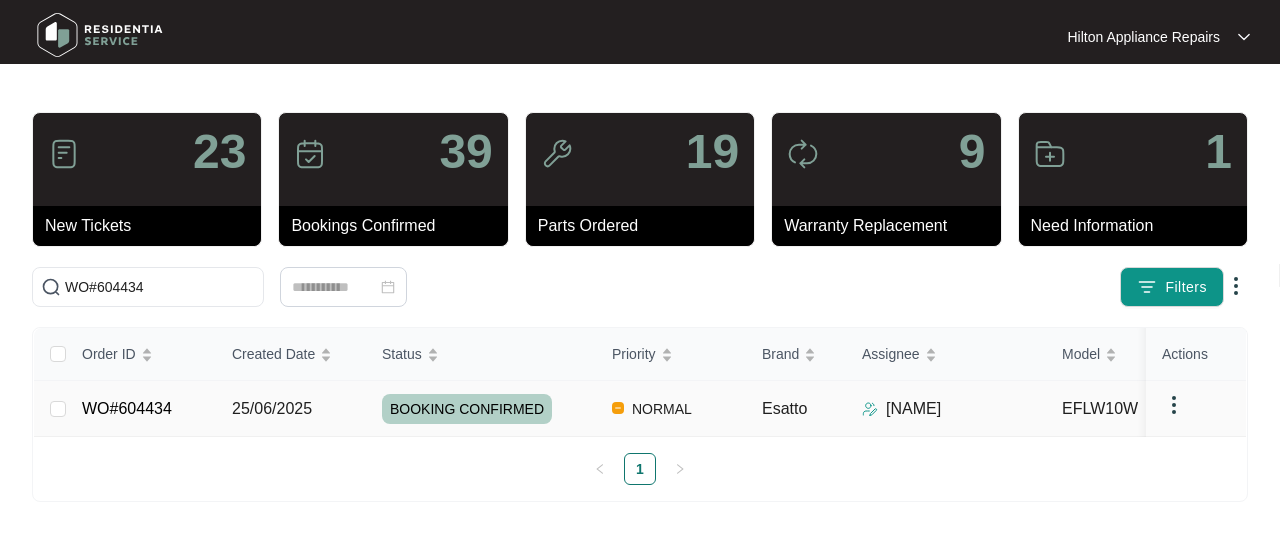 click on "25/06/2025" at bounding box center (58, 409) 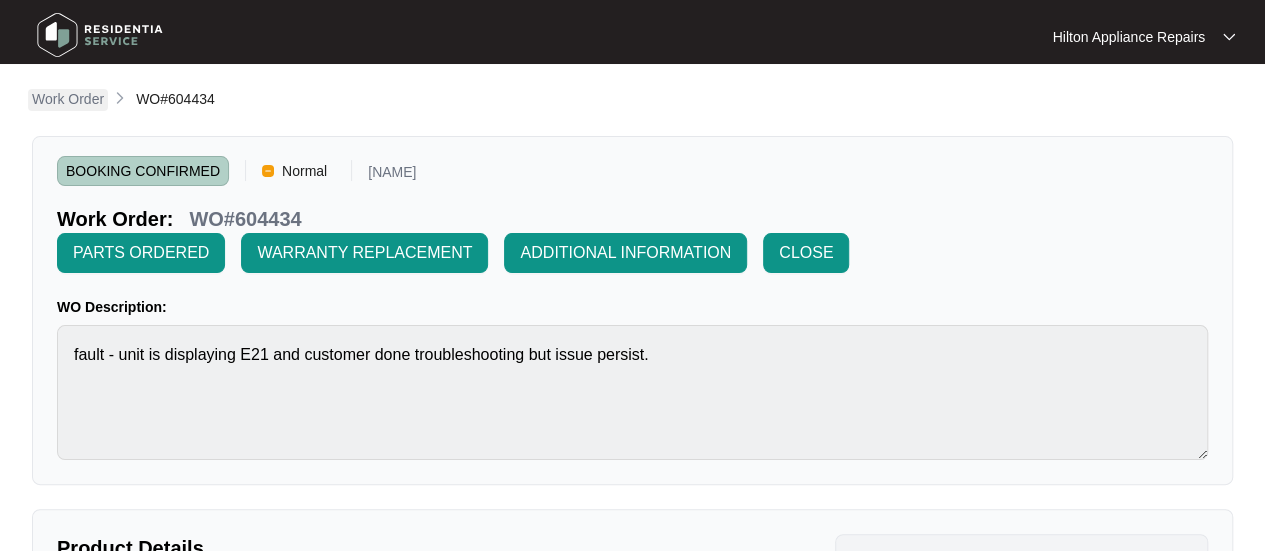 click on "Work Order" at bounding box center [68, 99] 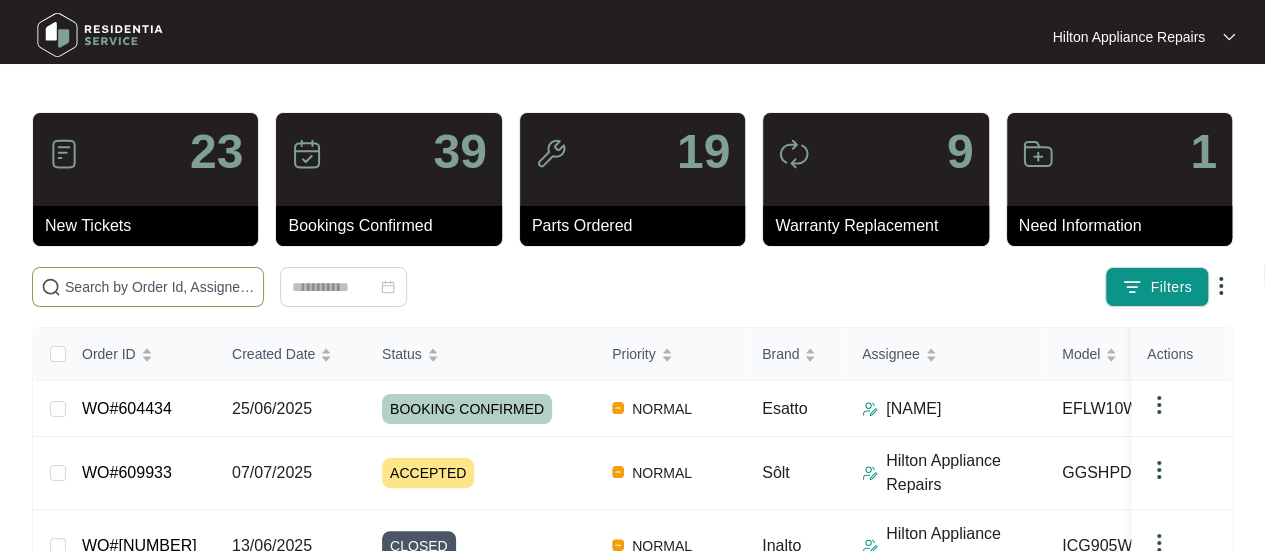 click at bounding box center (160, 287) 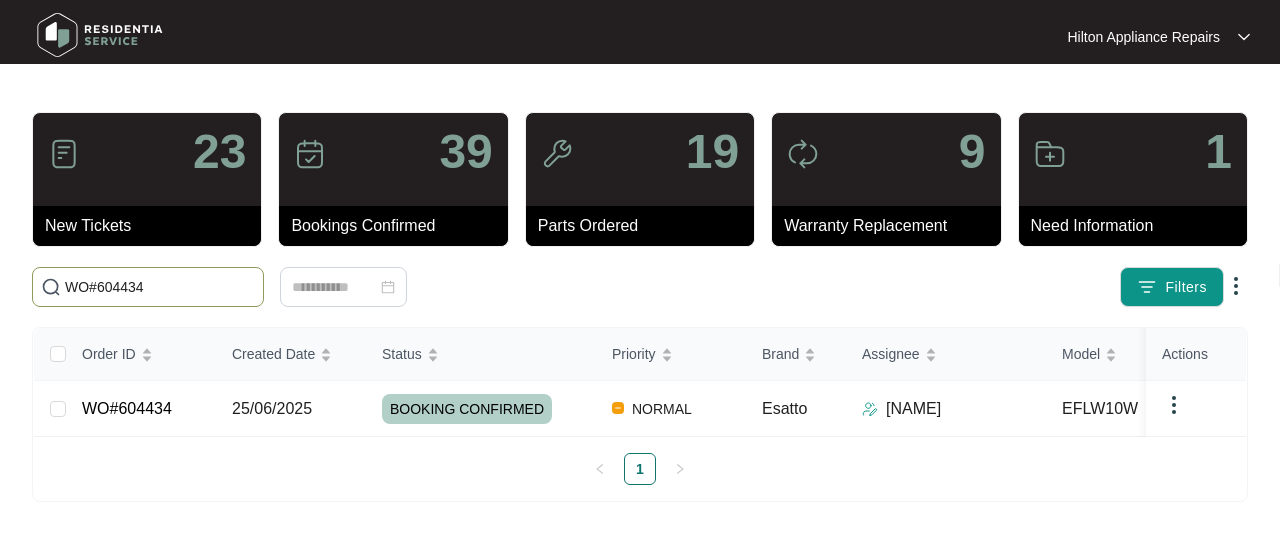 drag, startPoint x: 145, startPoint y: 301, endPoint x: 162, endPoint y: 284, distance: 24.04163 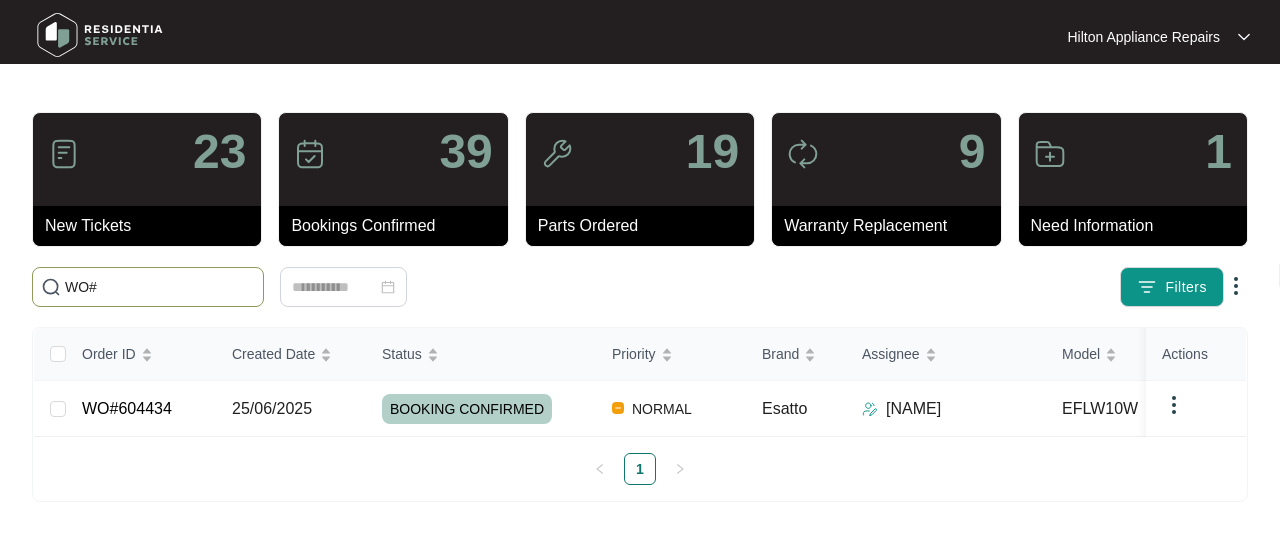 paste on "609933" 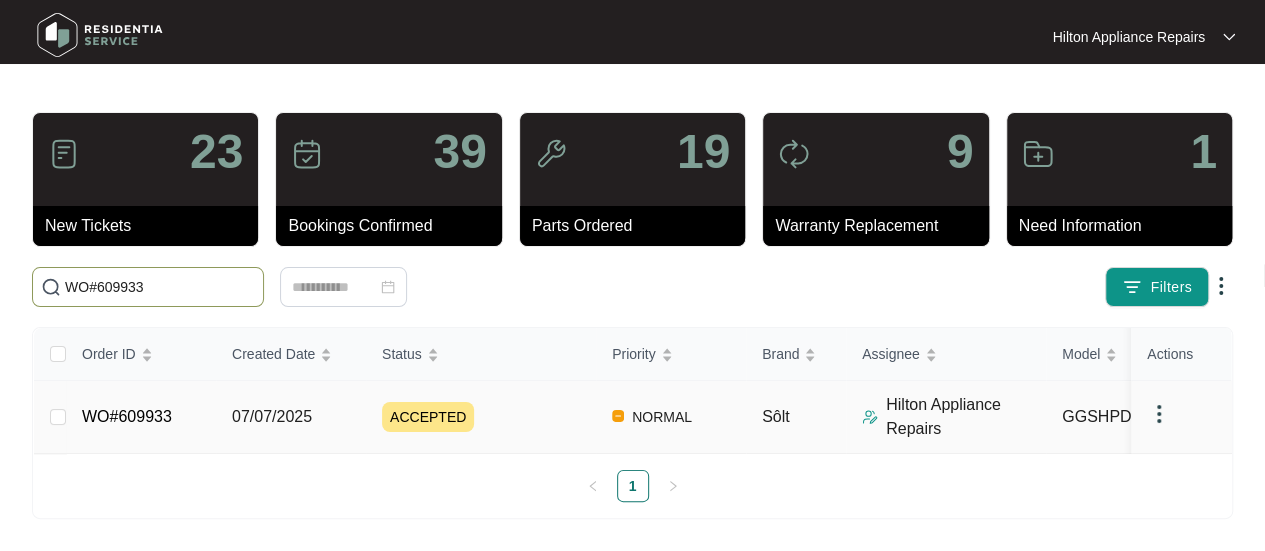 type on "WO#609933" 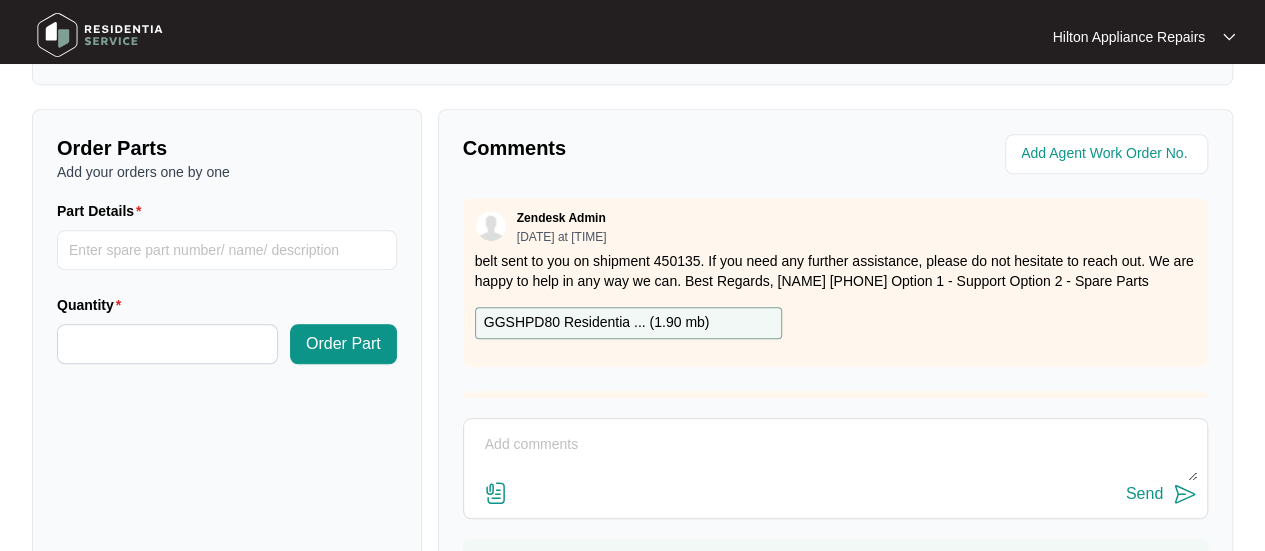 scroll, scrollTop: 791, scrollLeft: 0, axis: vertical 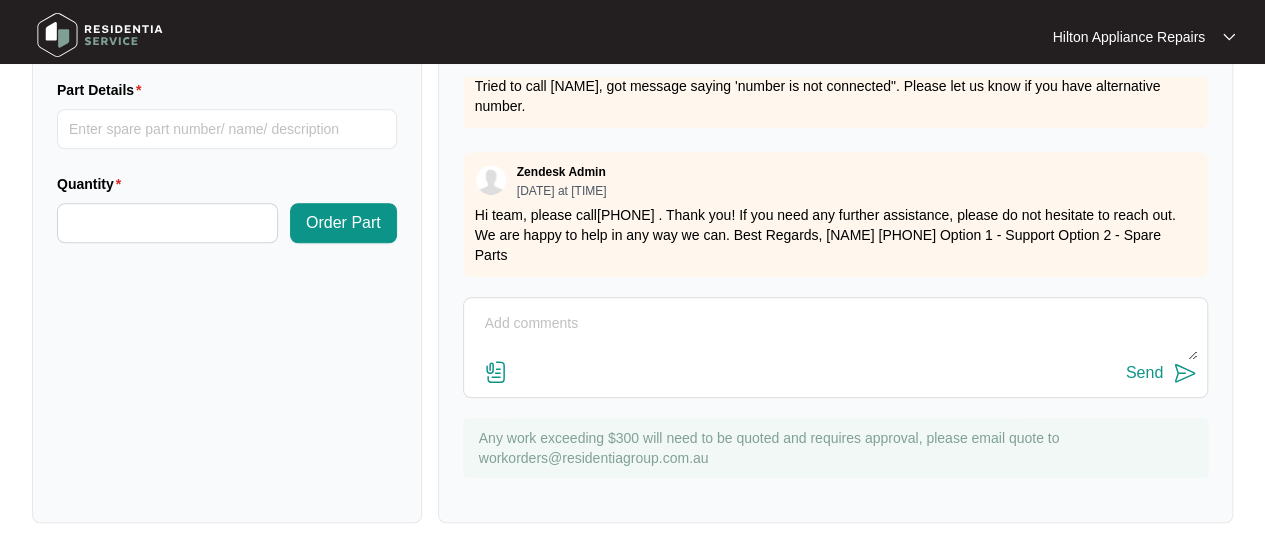 drag, startPoint x: 678, startPoint y: 195, endPoint x: 602, endPoint y: 202, distance: 76.321686 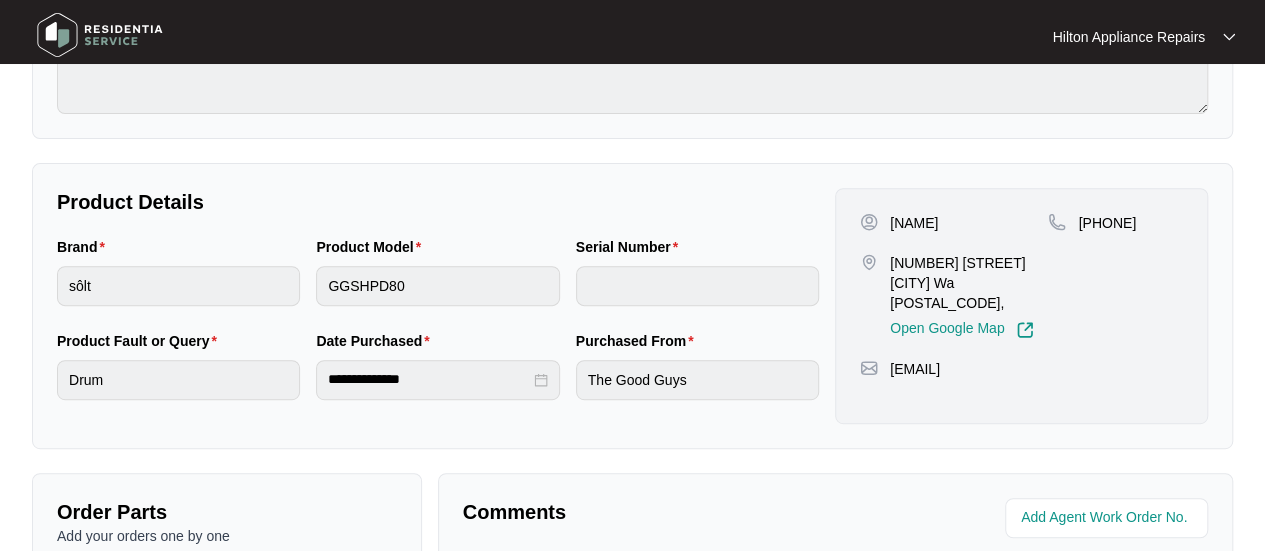 scroll, scrollTop: 0, scrollLeft: 0, axis: both 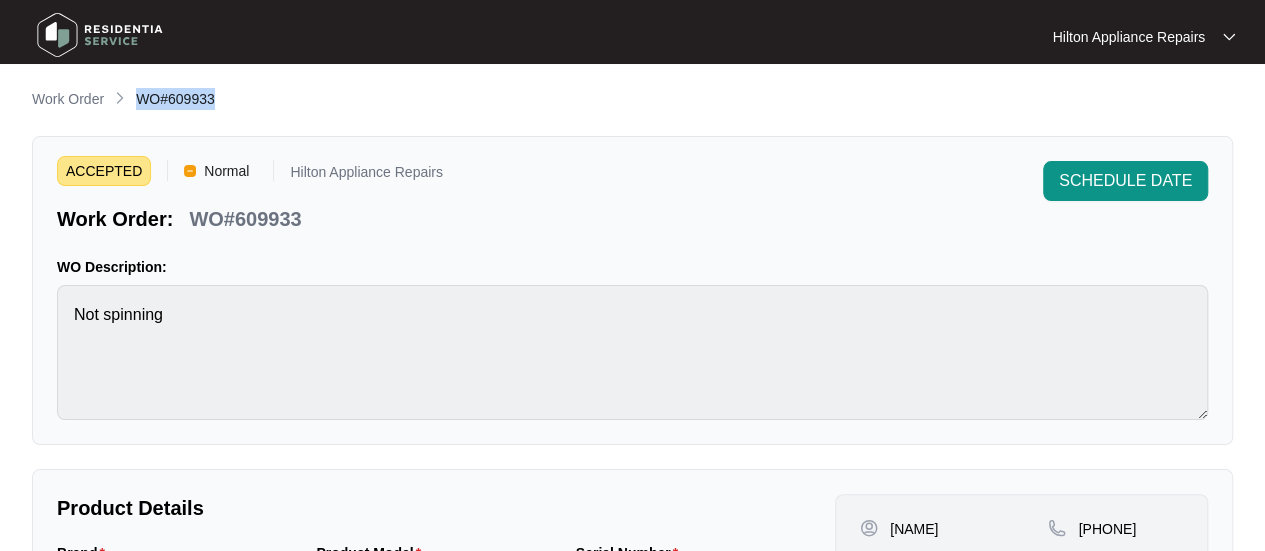 drag, startPoint x: 229, startPoint y: 99, endPoint x: 139, endPoint y: 103, distance: 90.088844 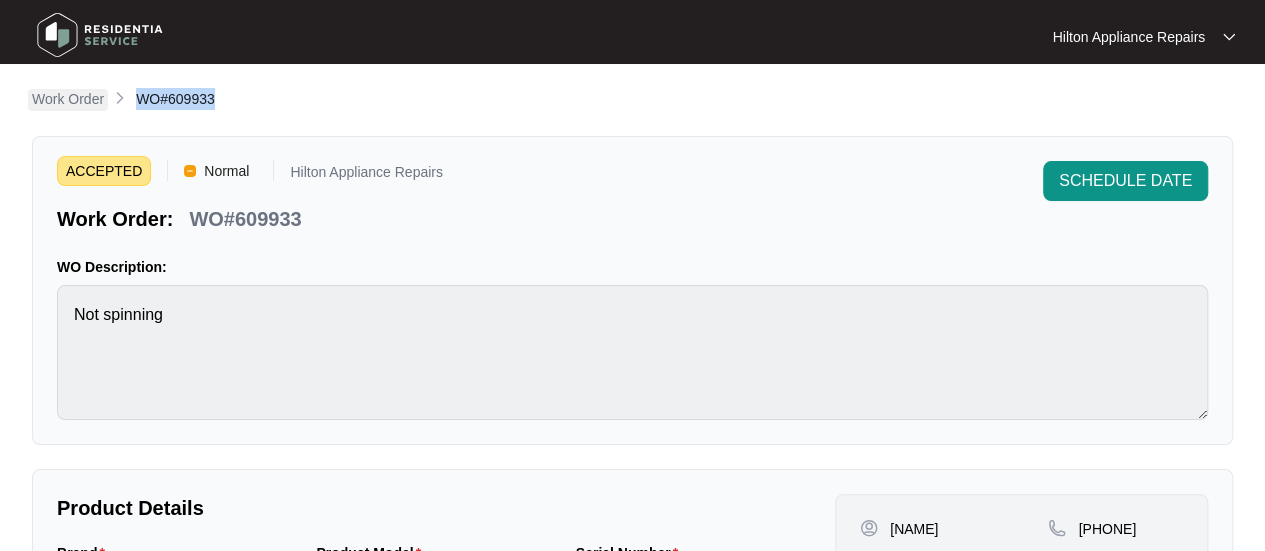 copy on "WO#609933" 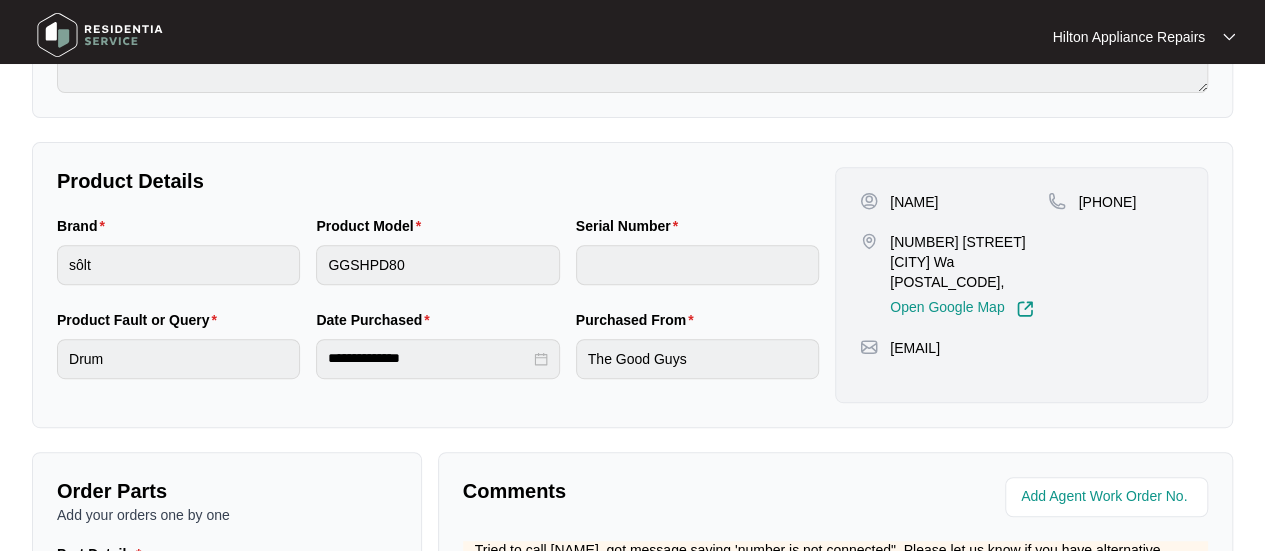 scroll, scrollTop: 600, scrollLeft: 0, axis: vertical 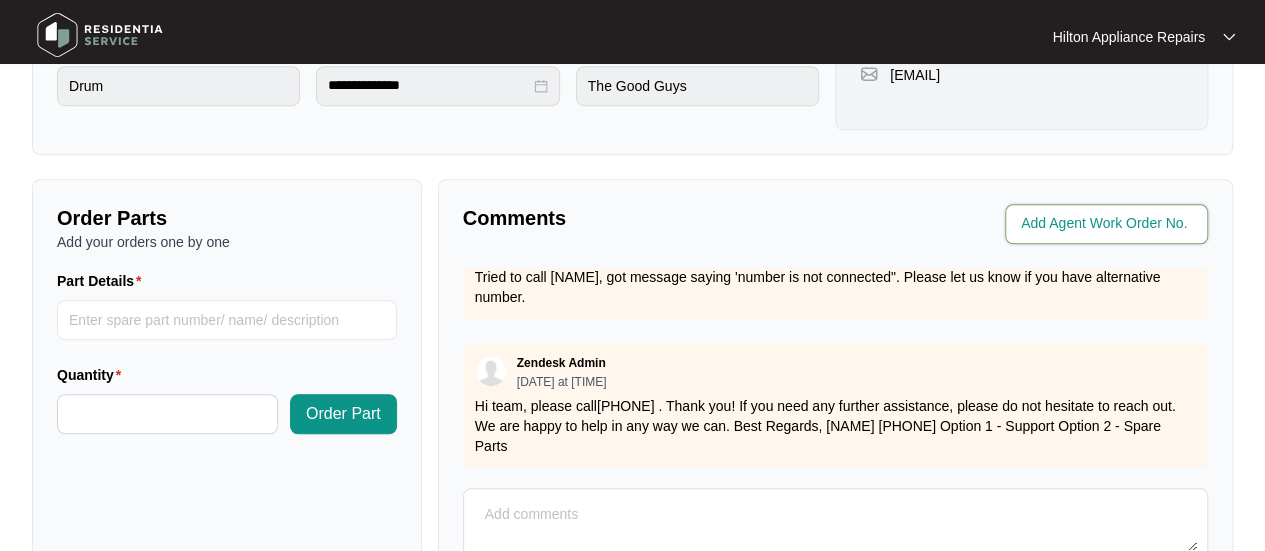 click at bounding box center (1108, 224) 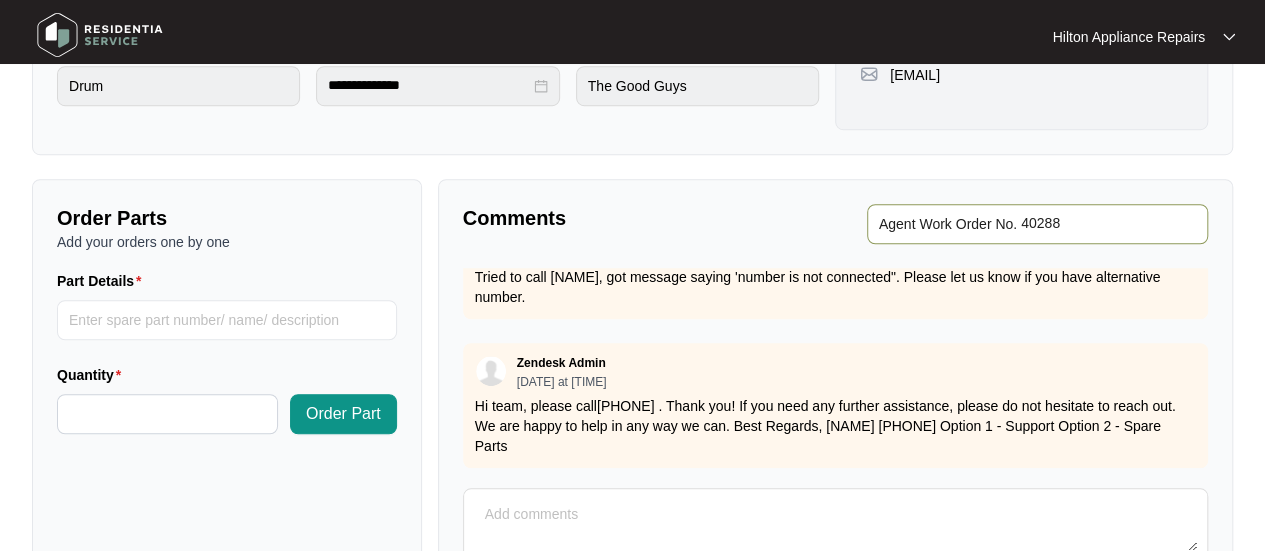 type on "40288" 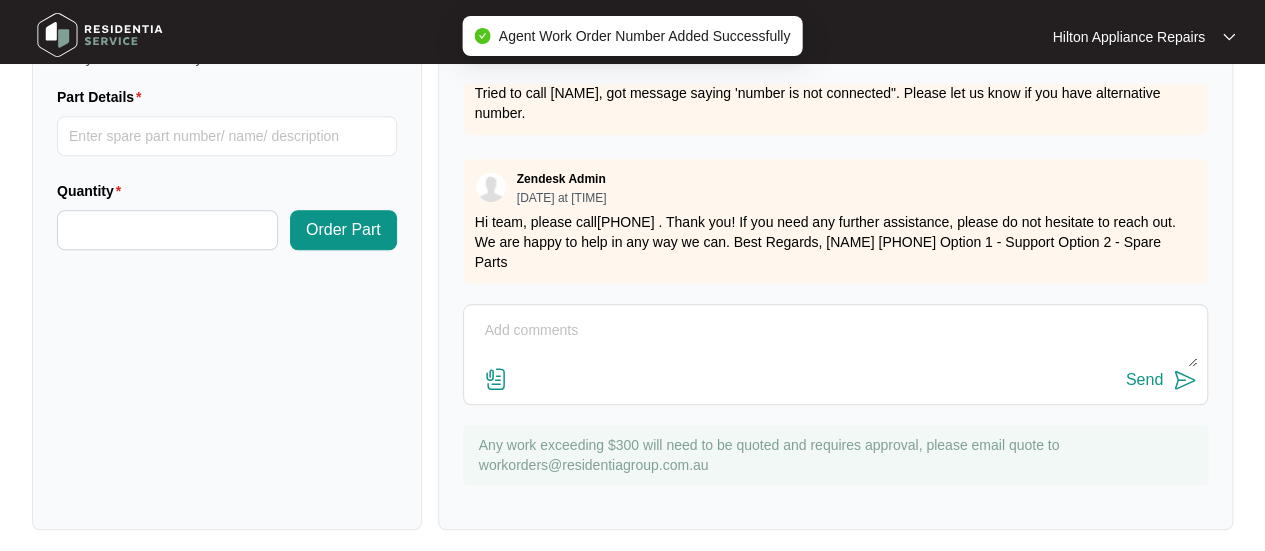 scroll, scrollTop: 791, scrollLeft: 0, axis: vertical 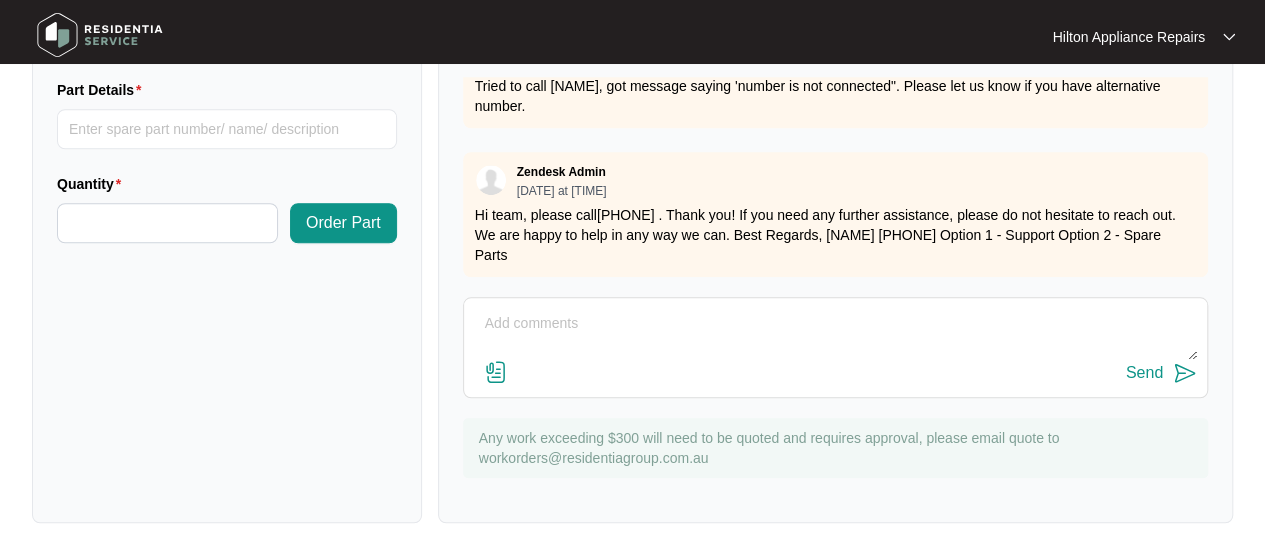 drag, startPoint x: 679, startPoint y: 192, endPoint x: 604, endPoint y: 195, distance: 75.059975 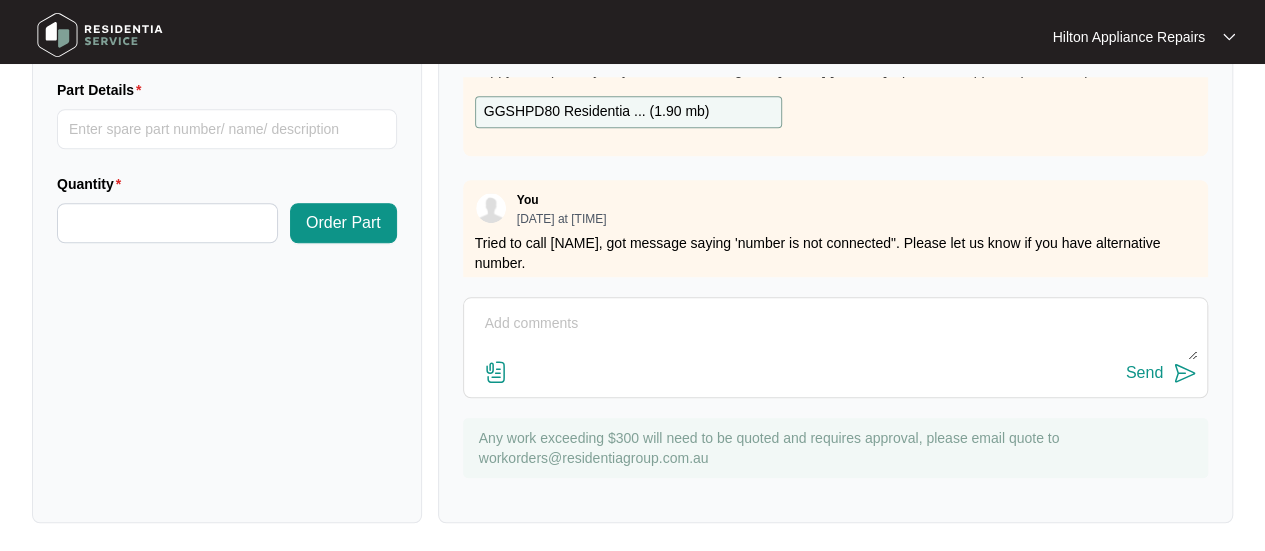 scroll, scrollTop: 0, scrollLeft: 0, axis: both 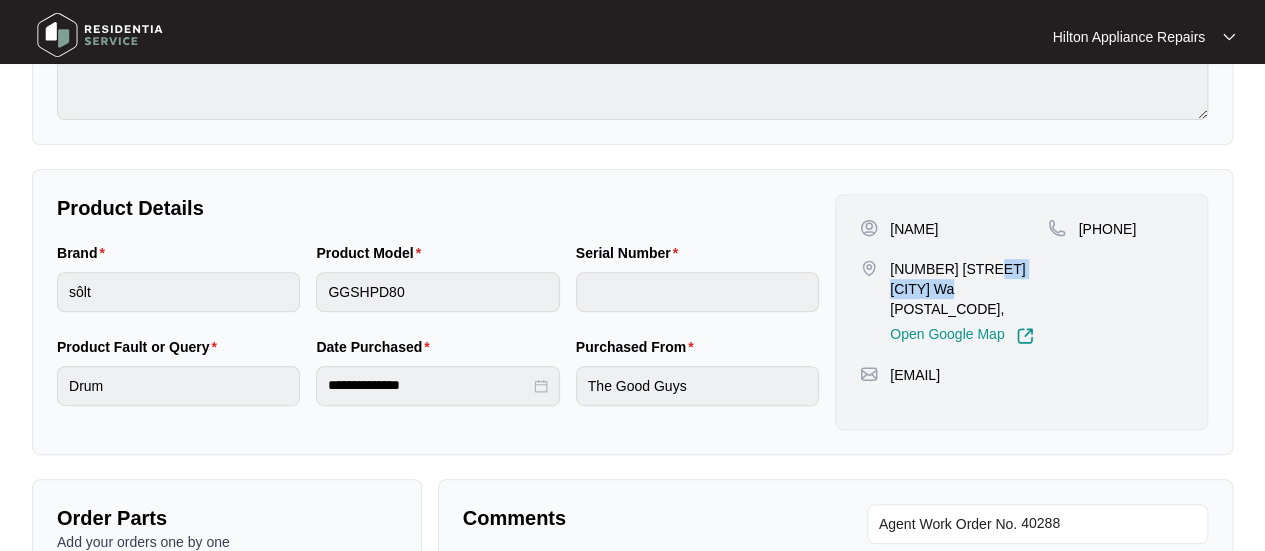 drag, startPoint x: 923, startPoint y: 286, endPoint x: 981, endPoint y: 267, distance: 61.03278 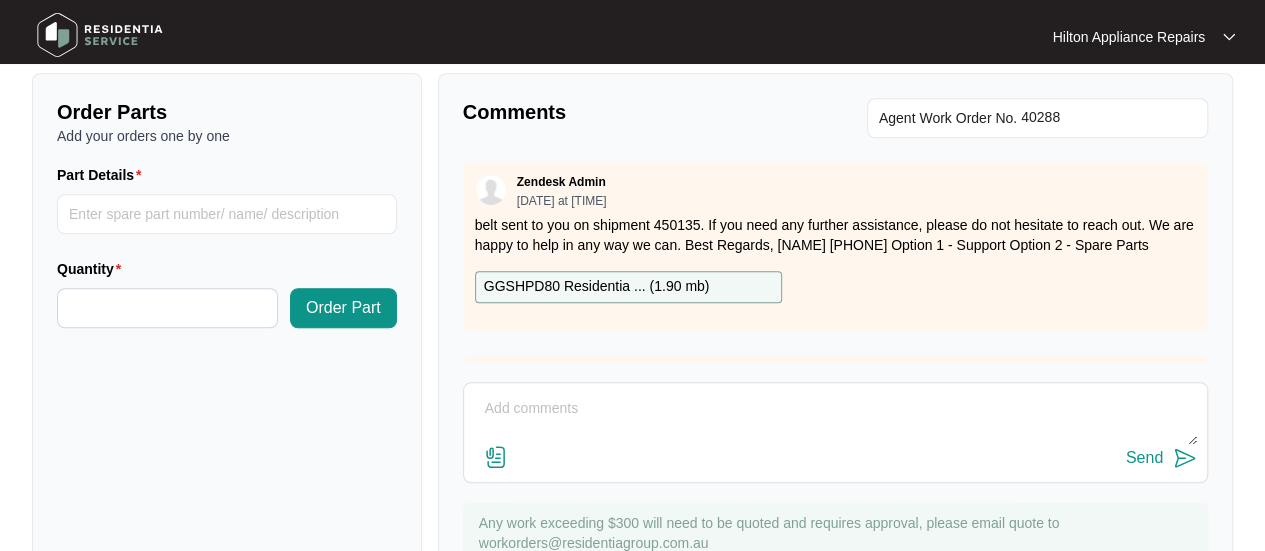 scroll, scrollTop: 491, scrollLeft: 0, axis: vertical 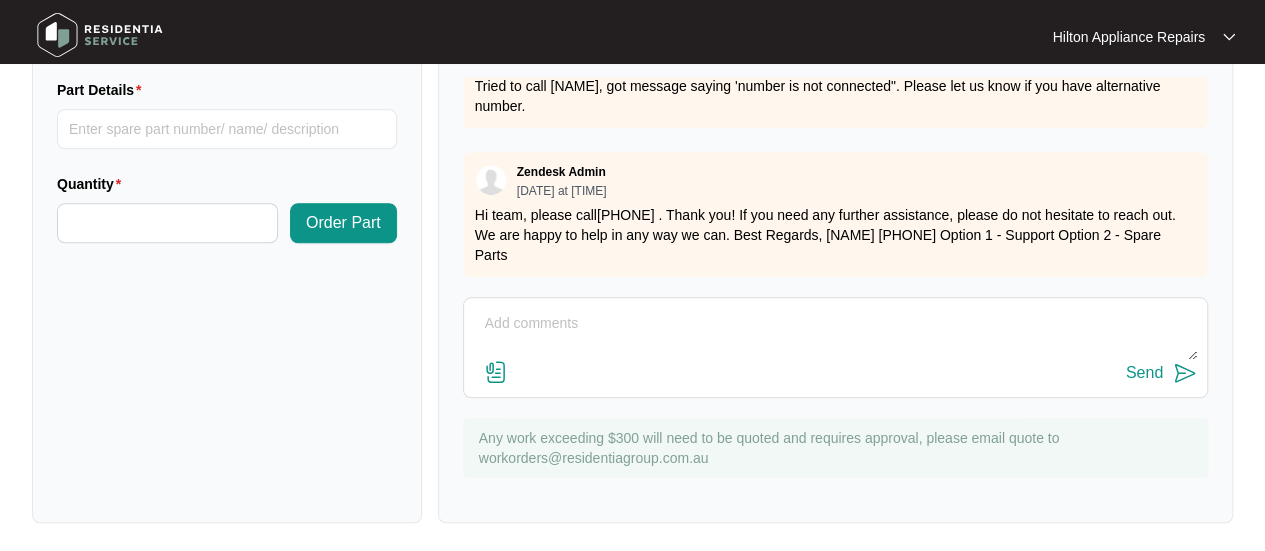 drag, startPoint x: 677, startPoint y: 192, endPoint x: 603, endPoint y: 194, distance: 74.02702 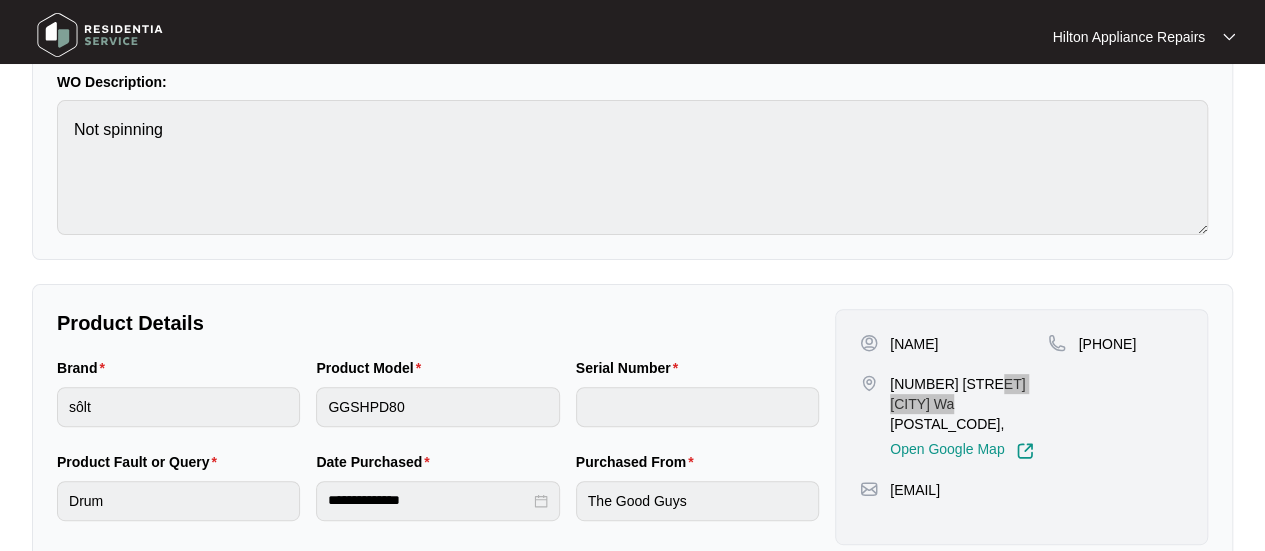 scroll, scrollTop: 0, scrollLeft: 0, axis: both 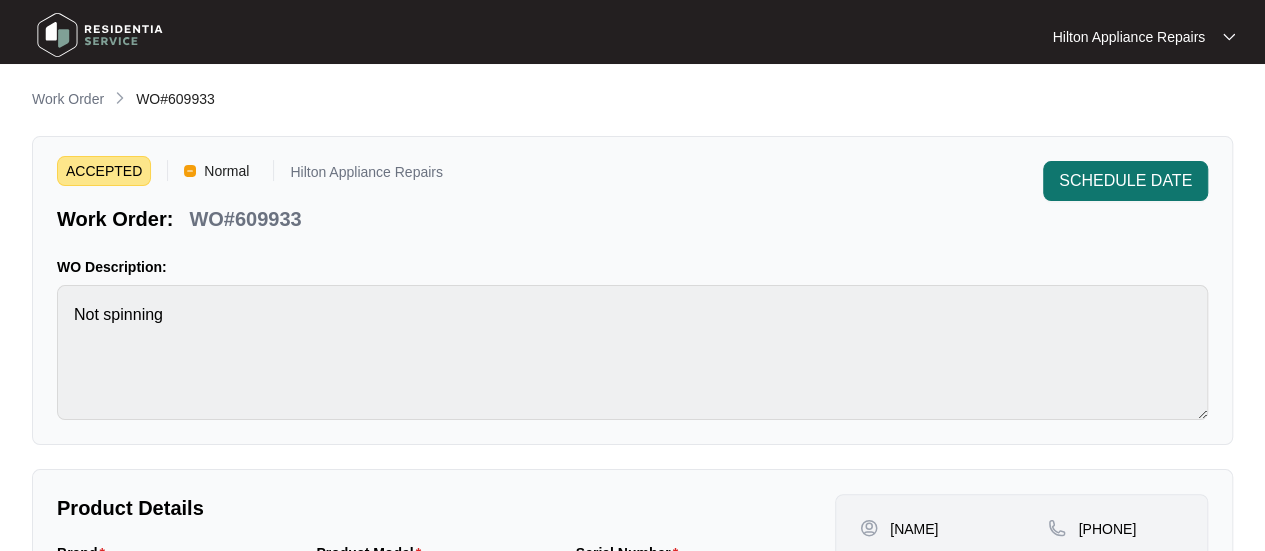 click on "SCHEDULE DATE" at bounding box center (1125, 181) 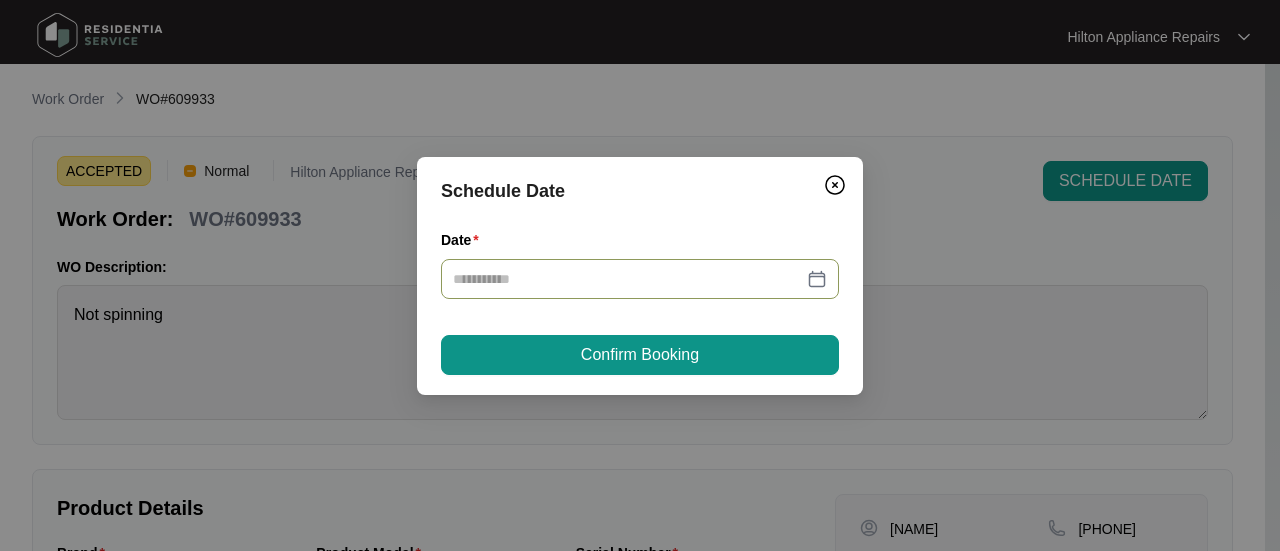 click at bounding box center [640, 279] 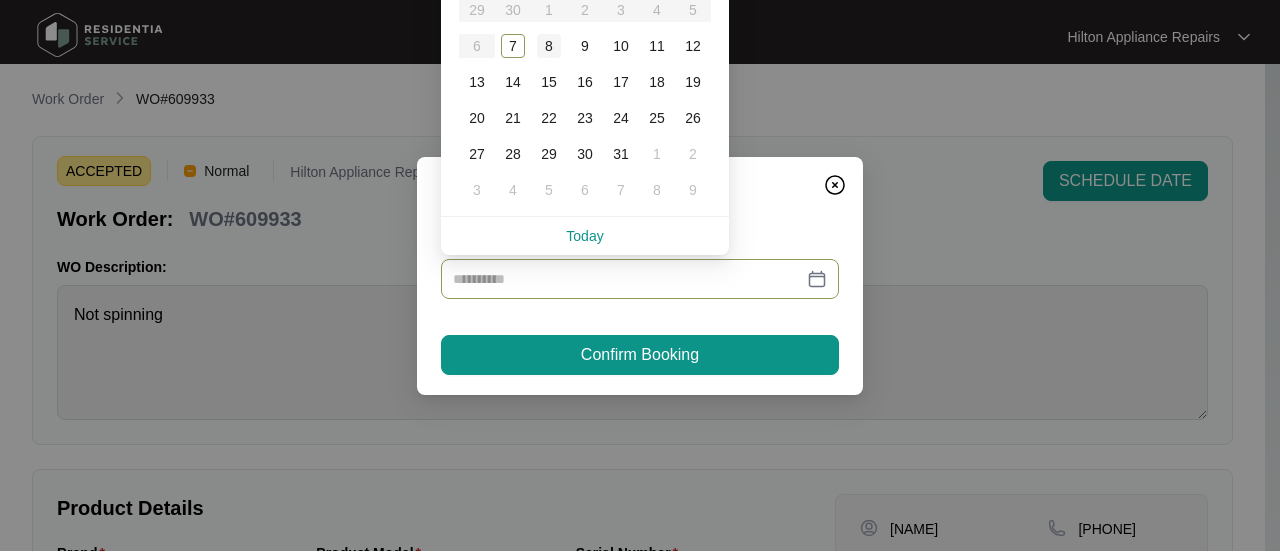 click on "8" at bounding box center [549, 46] 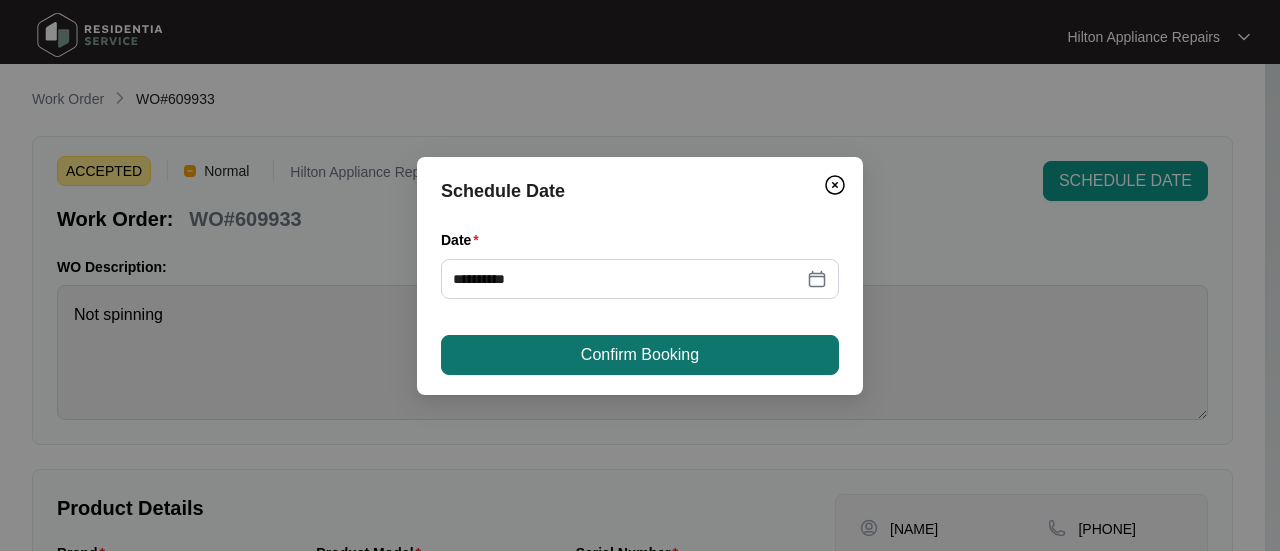 click on "Confirm Booking" at bounding box center (640, 355) 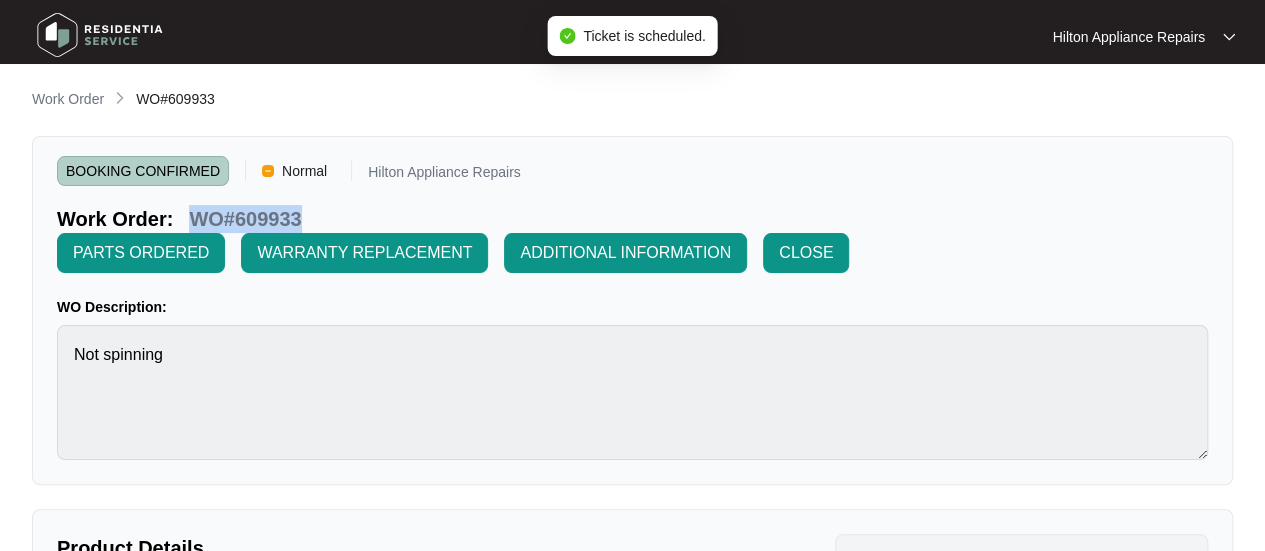 drag, startPoint x: 322, startPoint y: 228, endPoint x: 196, endPoint y: 213, distance: 126.88972 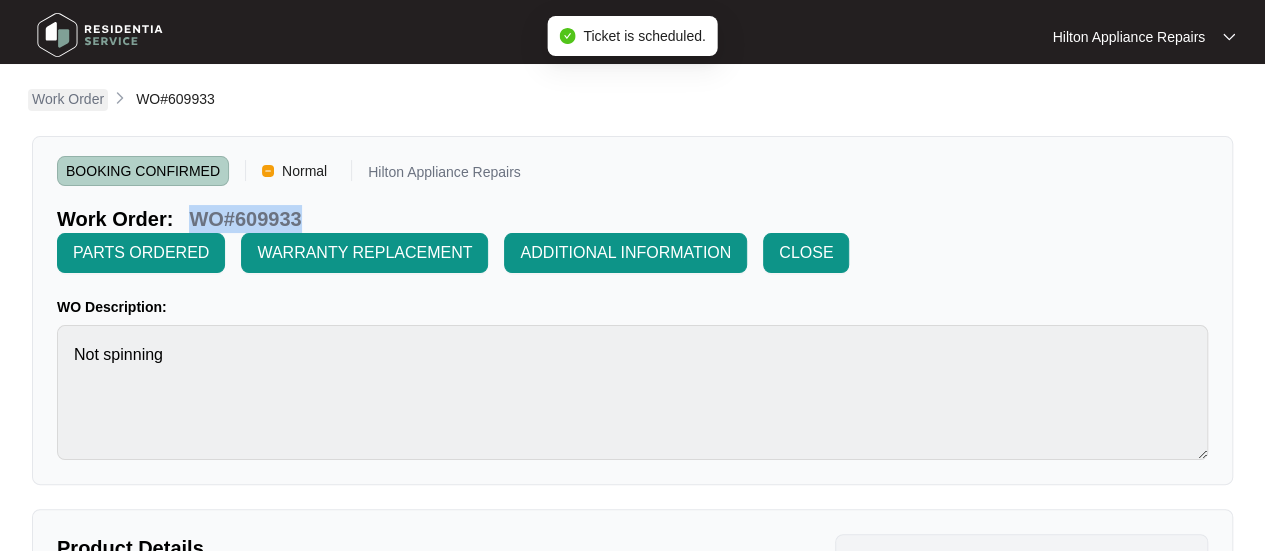 copy on "WO#609933" 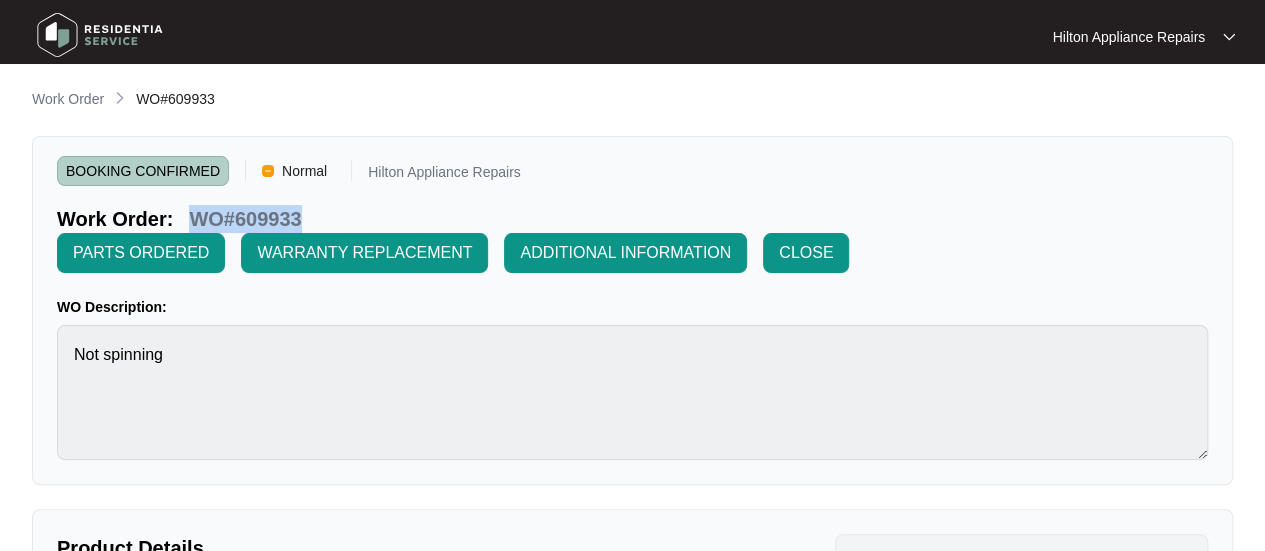 drag, startPoint x: 55, startPoint y: 95, endPoint x: 71, endPoint y: 106, distance: 19.416489 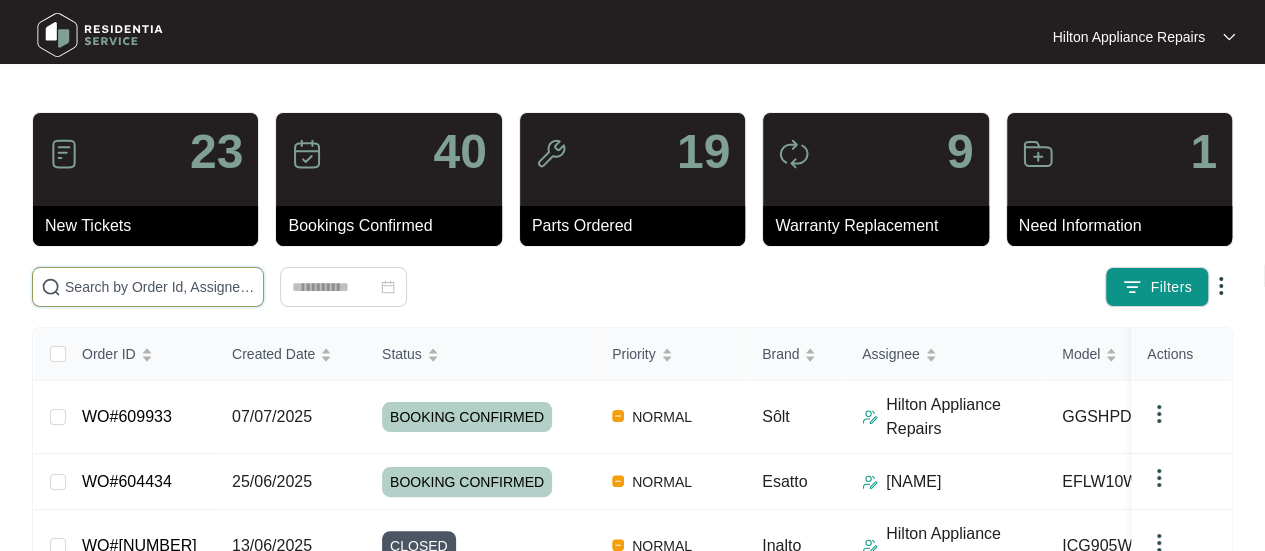 drag, startPoint x: 74, startPoint y: 286, endPoint x: 100, endPoint y: 285, distance: 26.019224 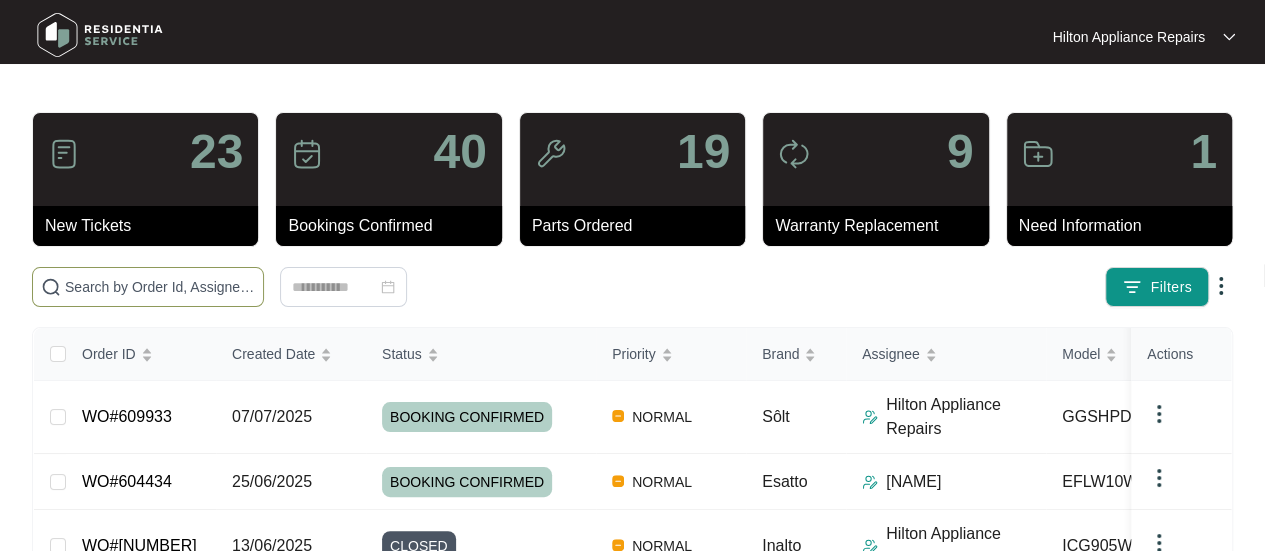 paste on "WO#609933" 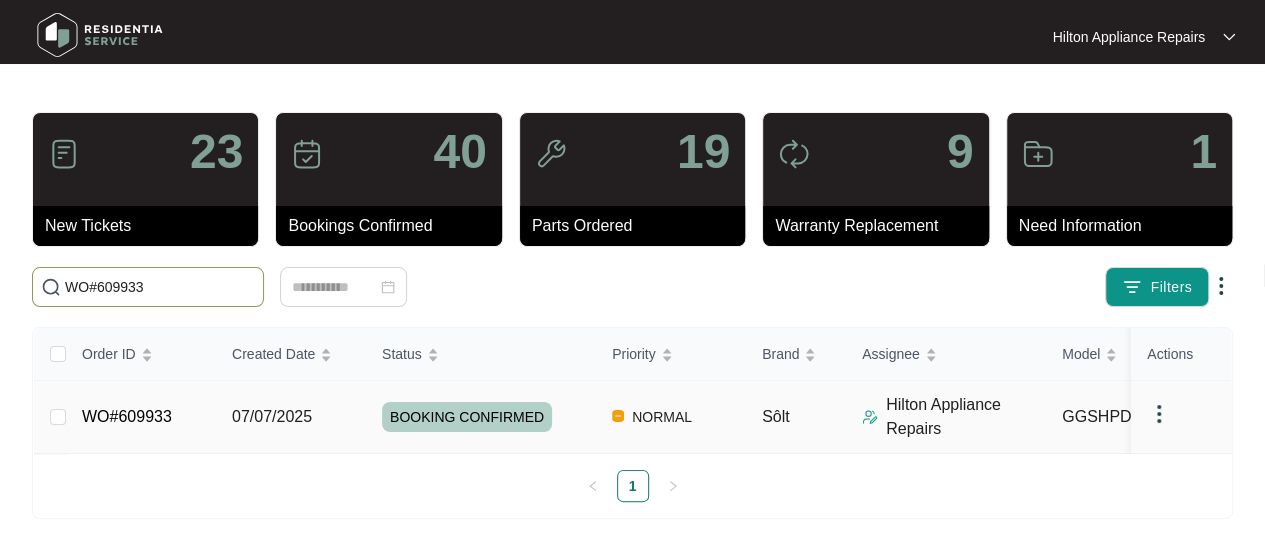 type on "WO#609933" 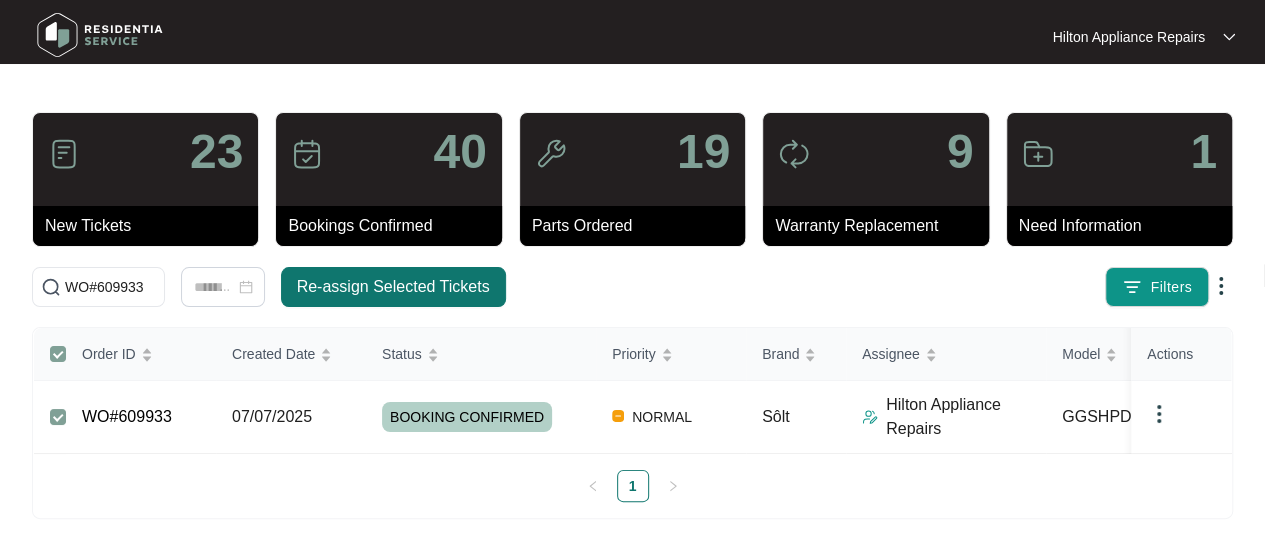 click on "Re-assign Selected Tickets" at bounding box center [393, 287] 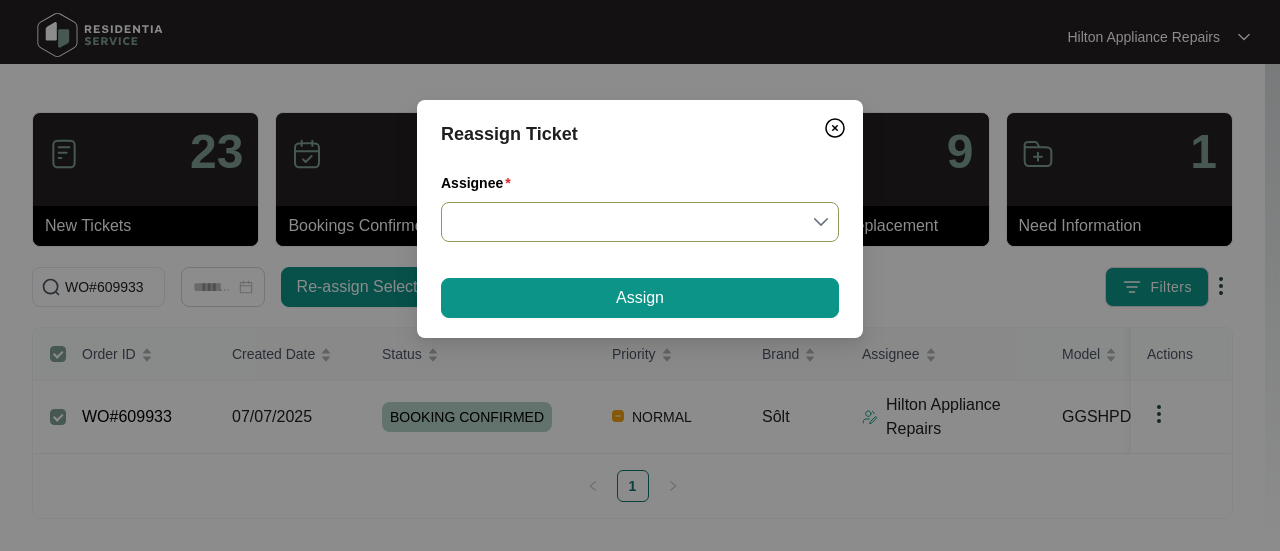 click on "Assignee" at bounding box center [640, 222] 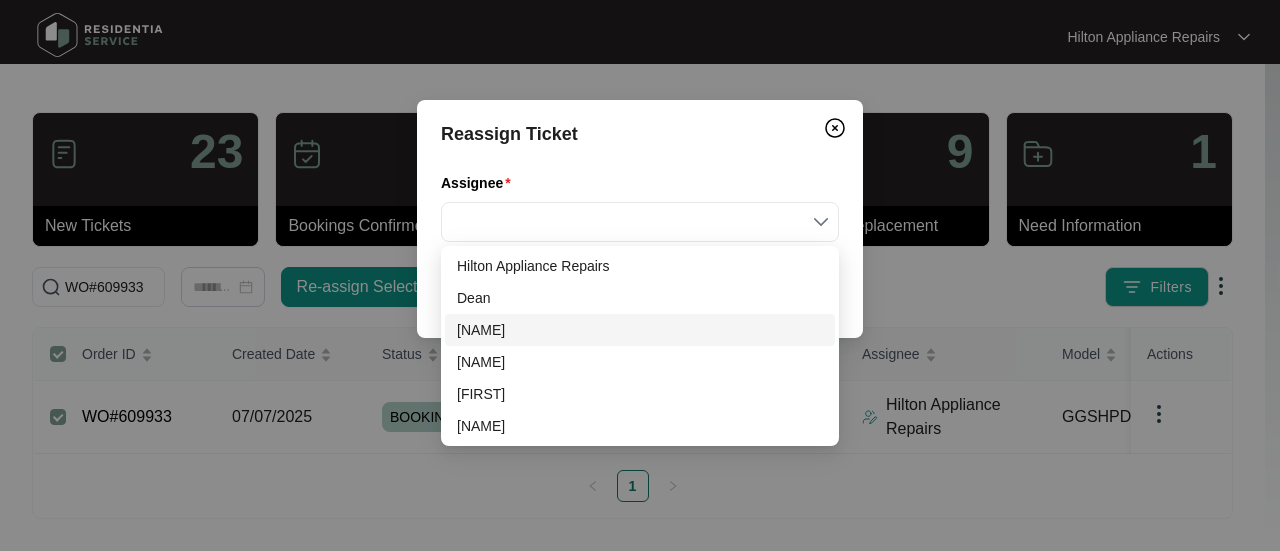 click on "[NAME]" at bounding box center [640, 330] 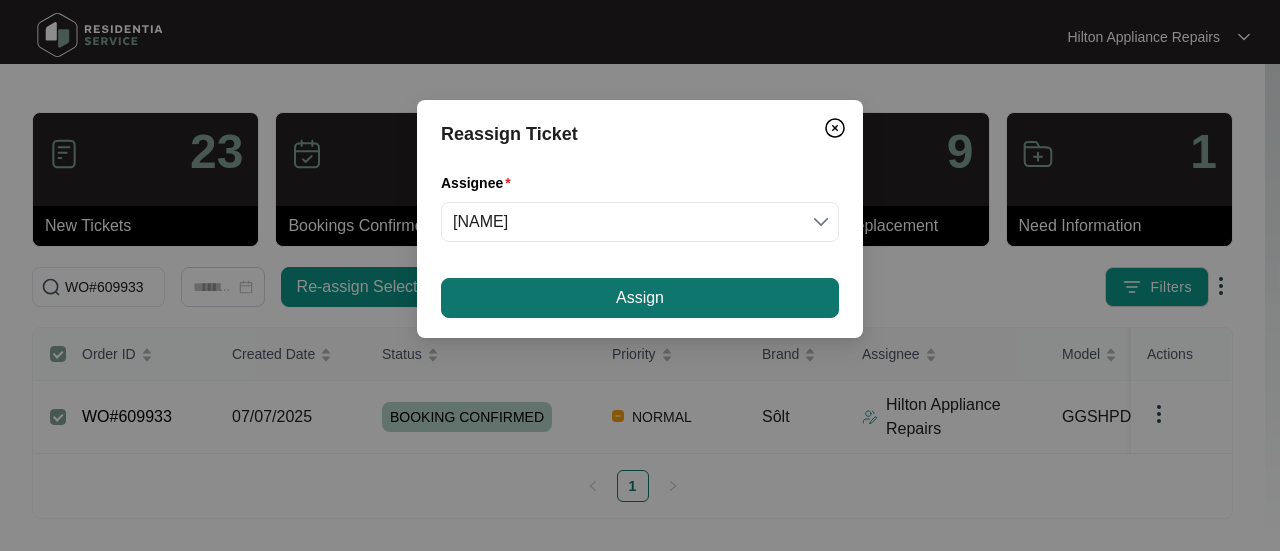 click on "Assign" at bounding box center [640, 298] 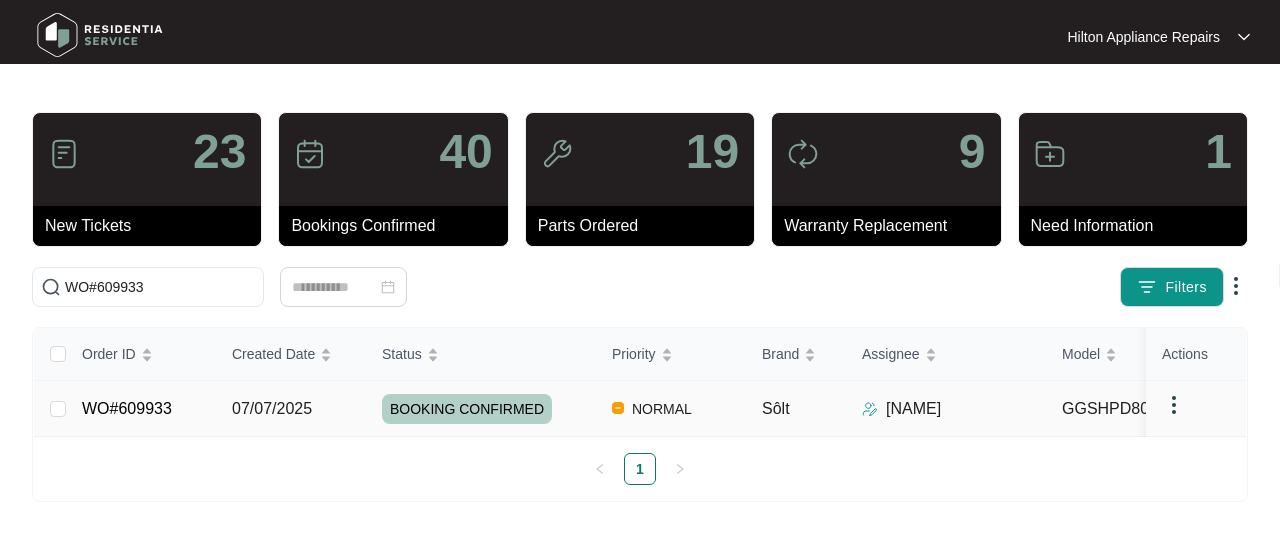 click on "Order ID Created Date Status Priority Brand Assignee Model Customer Name Purchased From Actions                       WO#[NUMBER] [DATE] BOOKING CONFIRMED NORMAL Sôlt Loic Grunson GGSHPD80 Toni Ardiri The Good Guys  1" at bounding box center (640, 406) 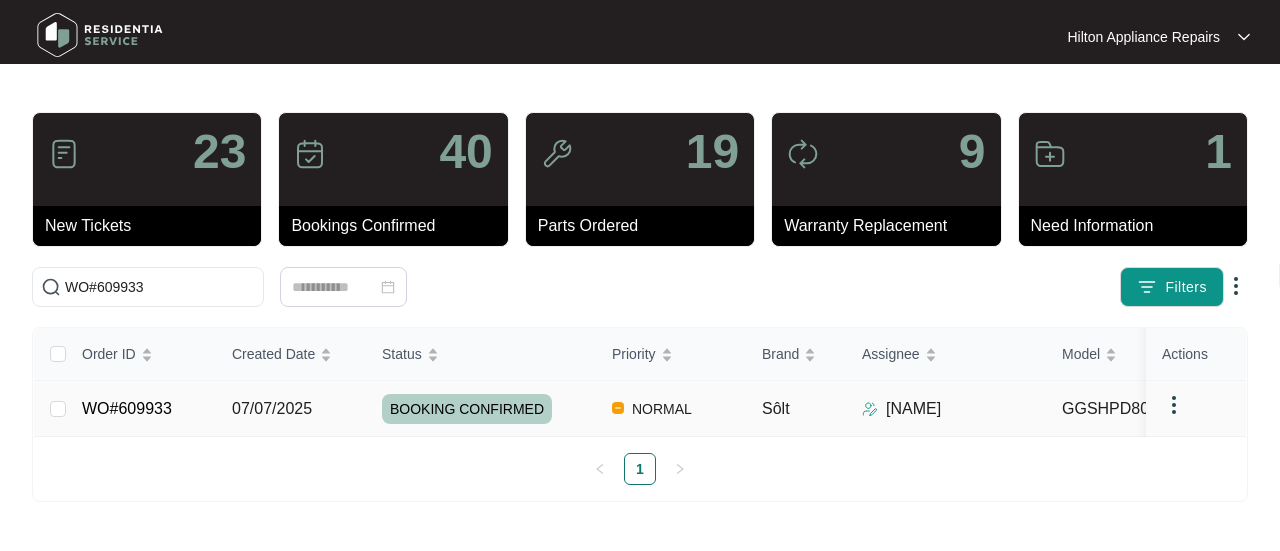 click on "07/07/2025" at bounding box center (58, 409) 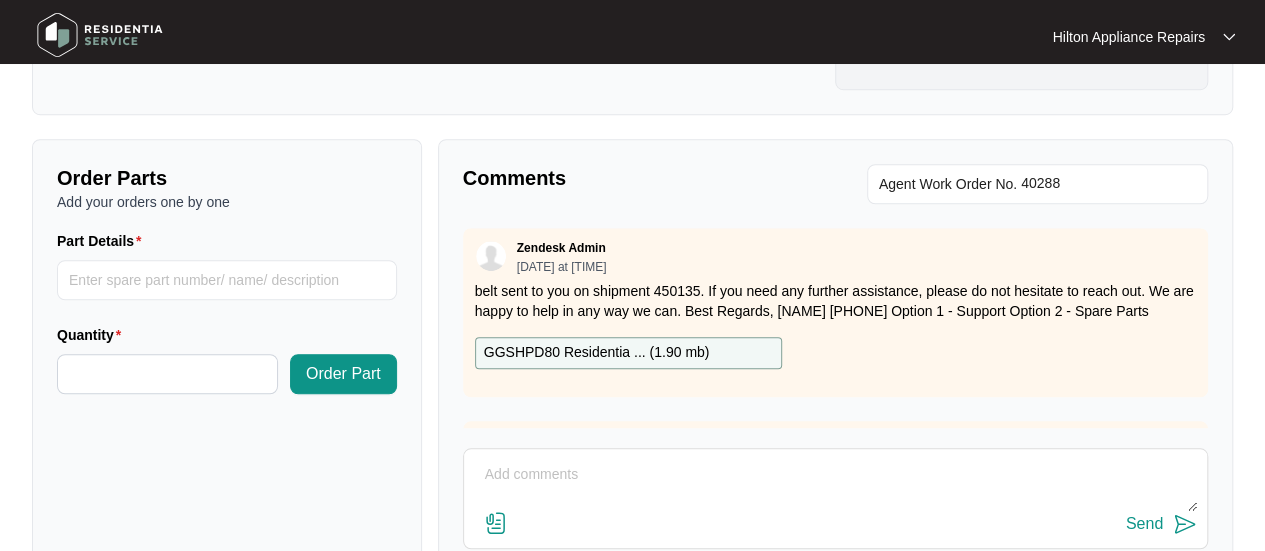 scroll, scrollTop: 800, scrollLeft: 0, axis: vertical 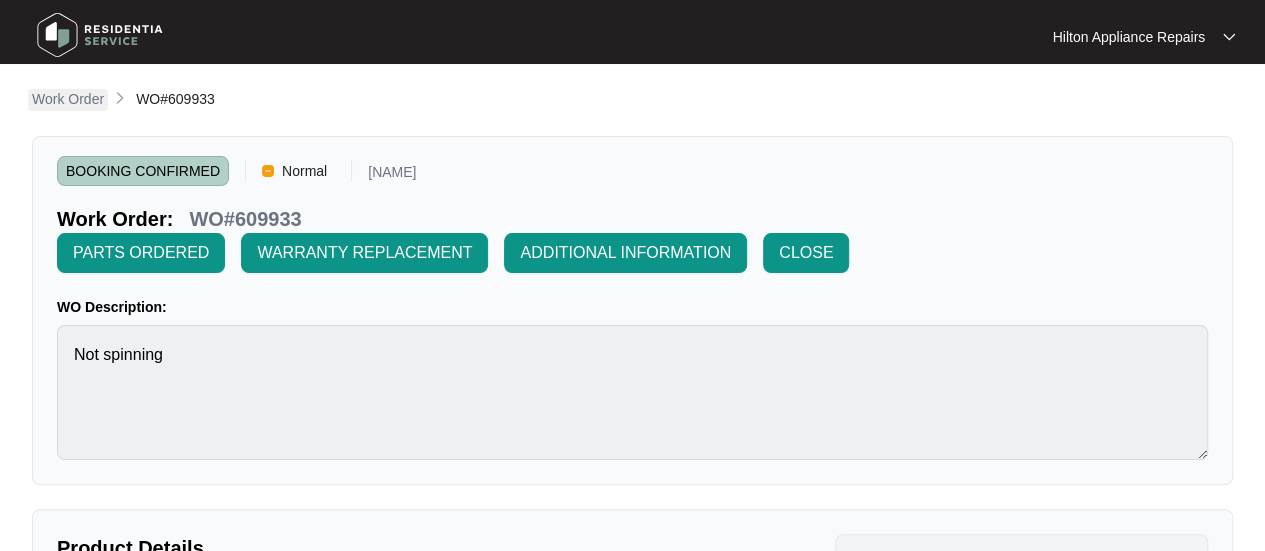 click on "Work Order" at bounding box center [68, 99] 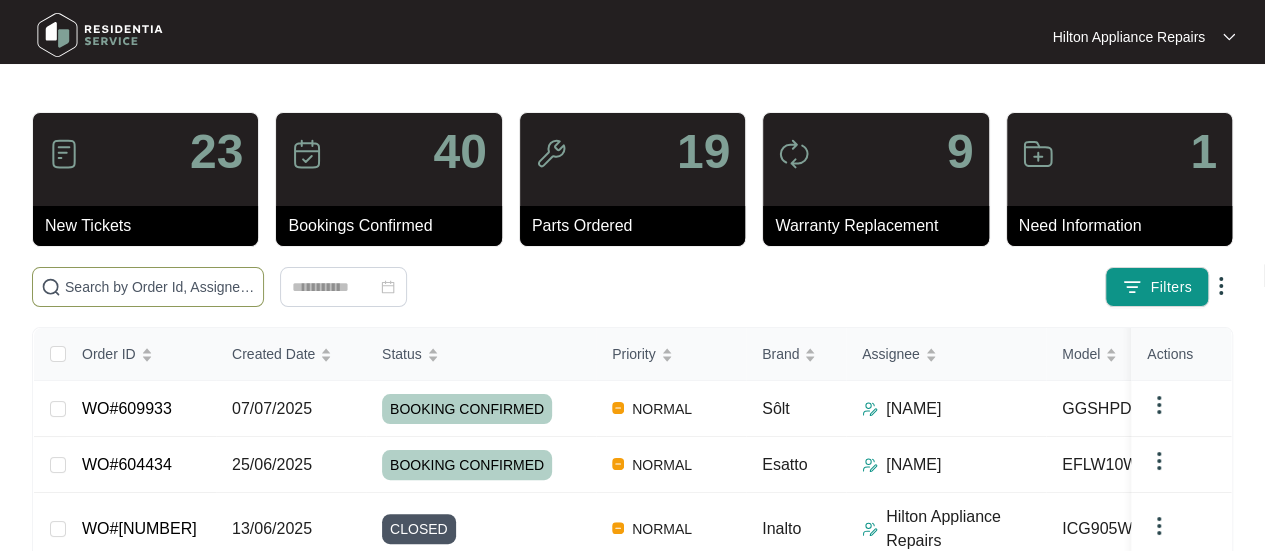 click at bounding box center (160, 287) 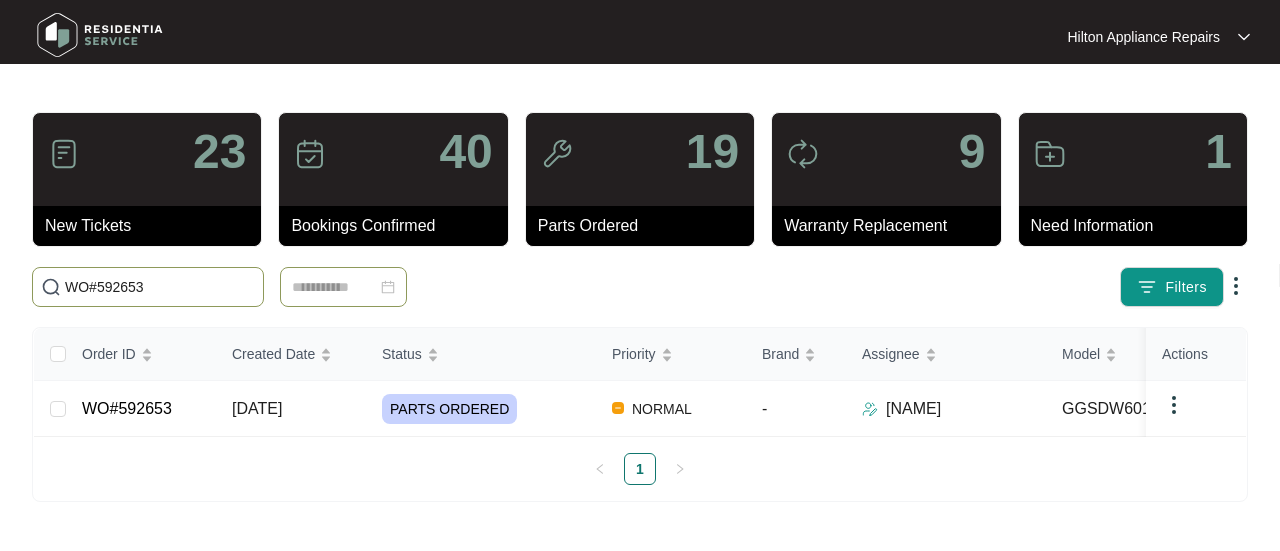 type on "WO#592653" 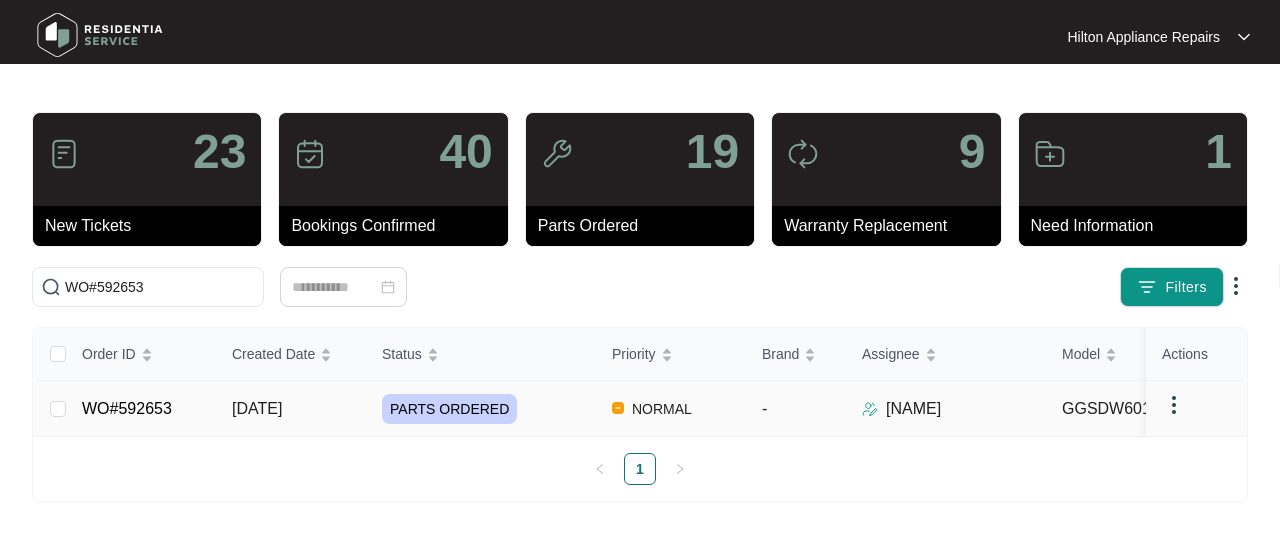 click on "[DATE]" at bounding box center (58, 409) 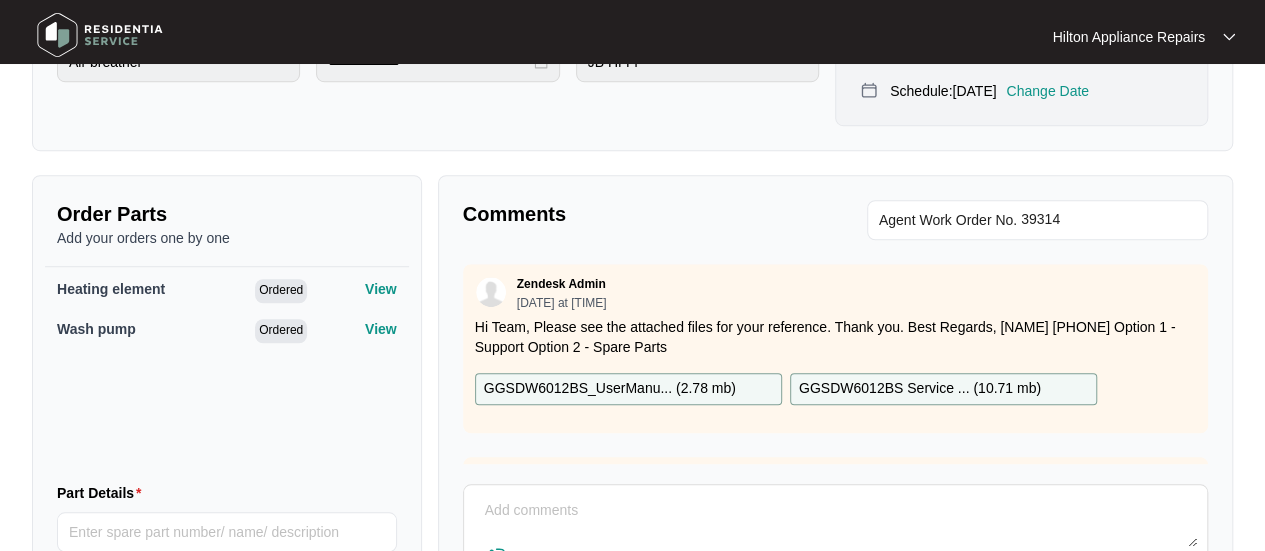 scroll, scrollTop: 700, scrollLeft: 0, axis: vertical 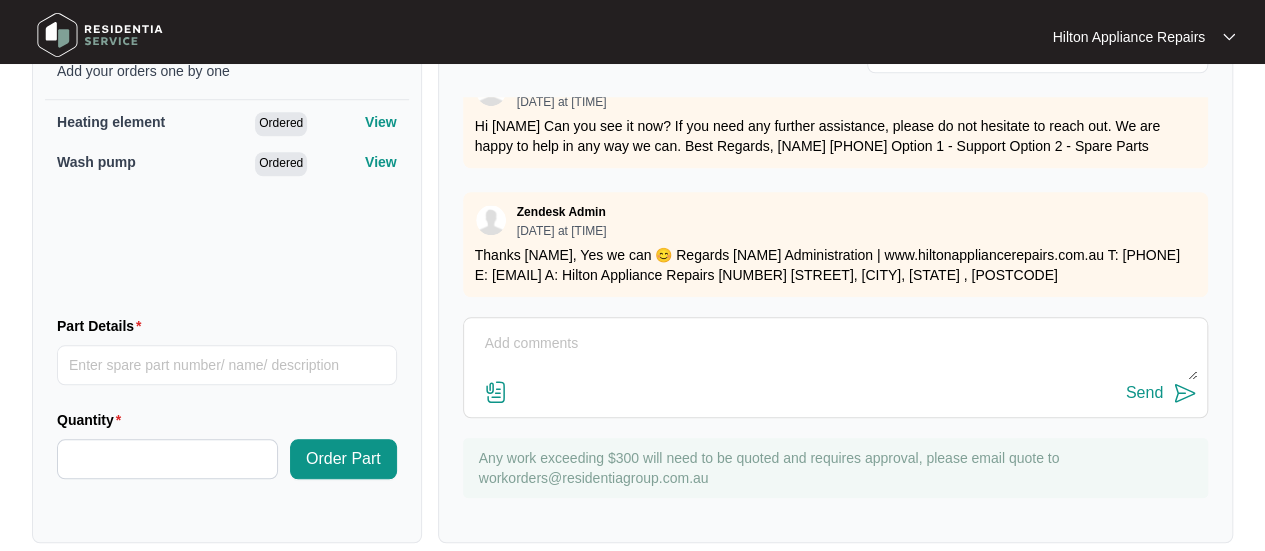 click at bounding box center (835, 354) 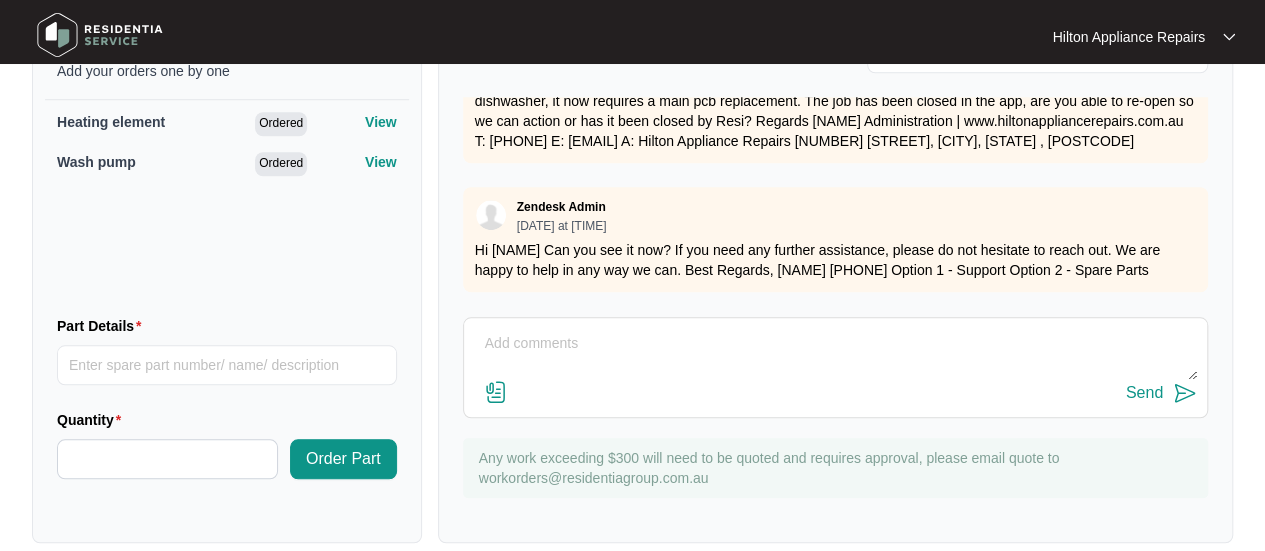 scroll, scrollTop: 1598, scrollLeft: 0, axis: vertical 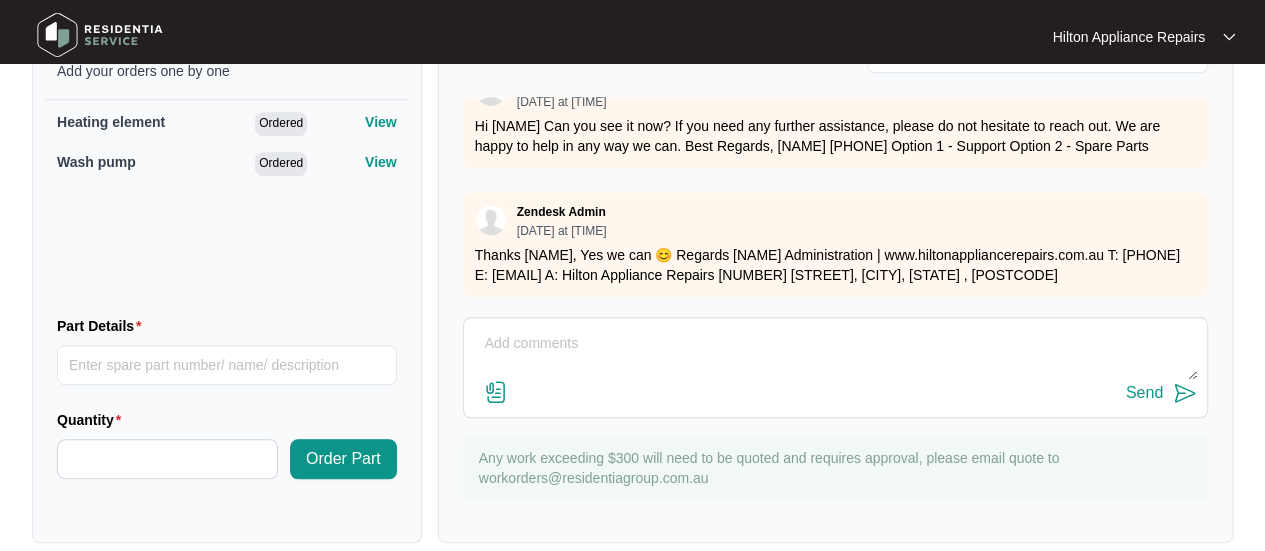 click at bounding box center (835, 354) 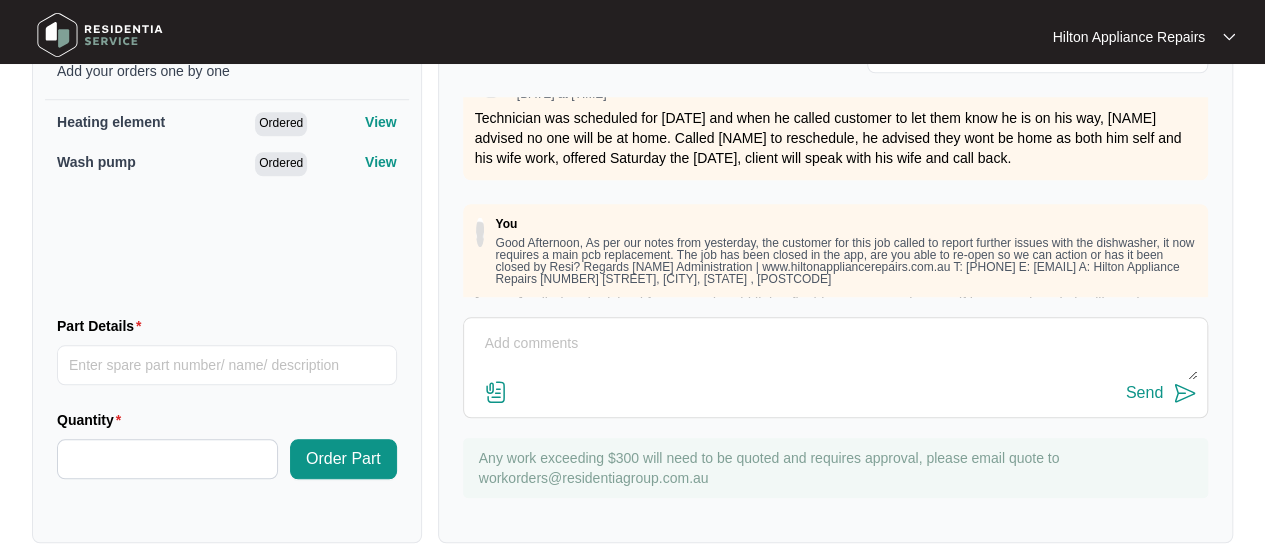 scroll, scrollTop: 1098, scrollLeft: 0, axis: vertical 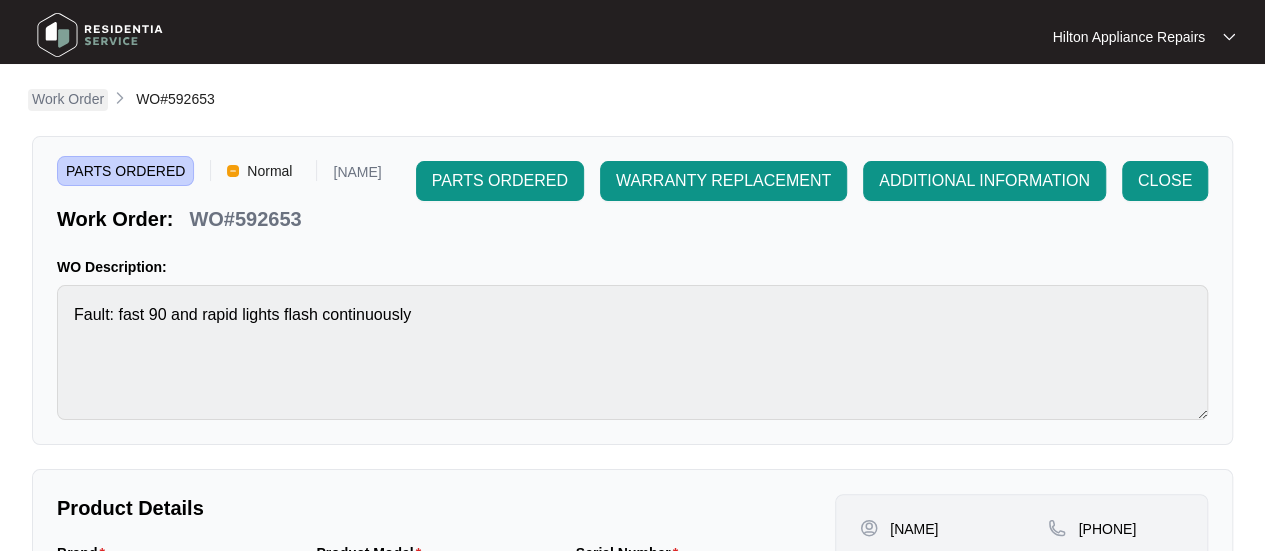 click on "Work Order" at bounding box center [68, 99] 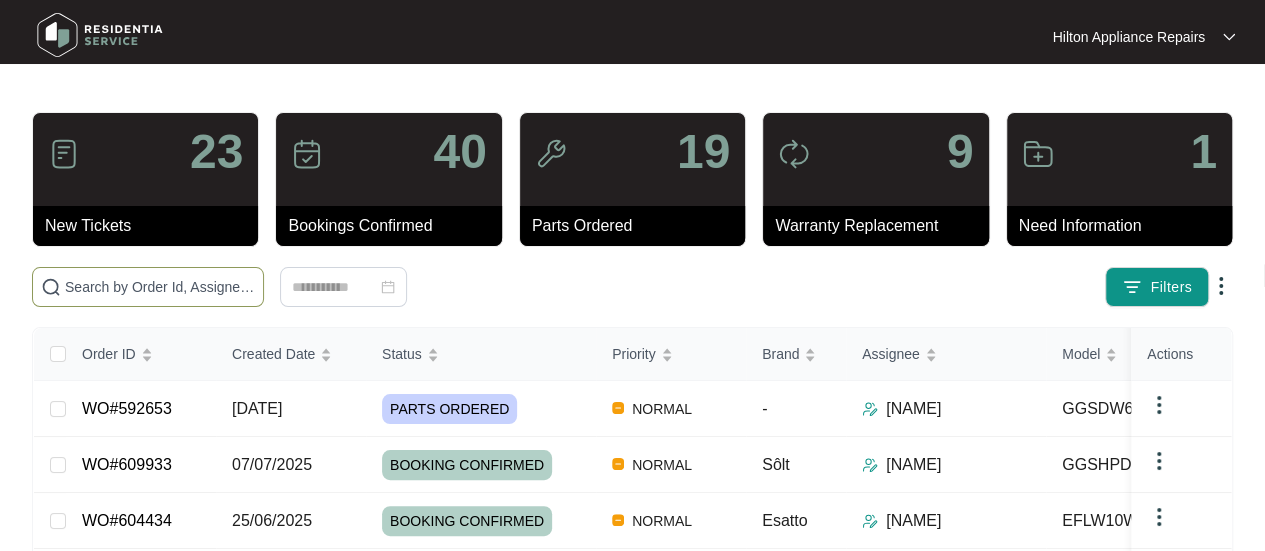 click at bounding box center [51, 287] 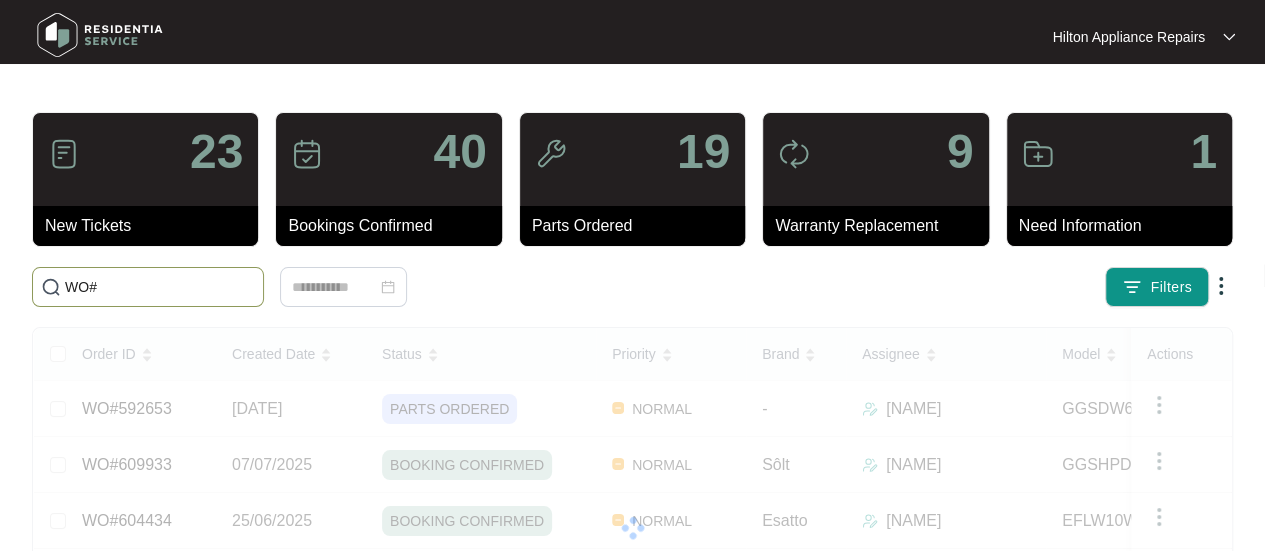 paste on "609740" 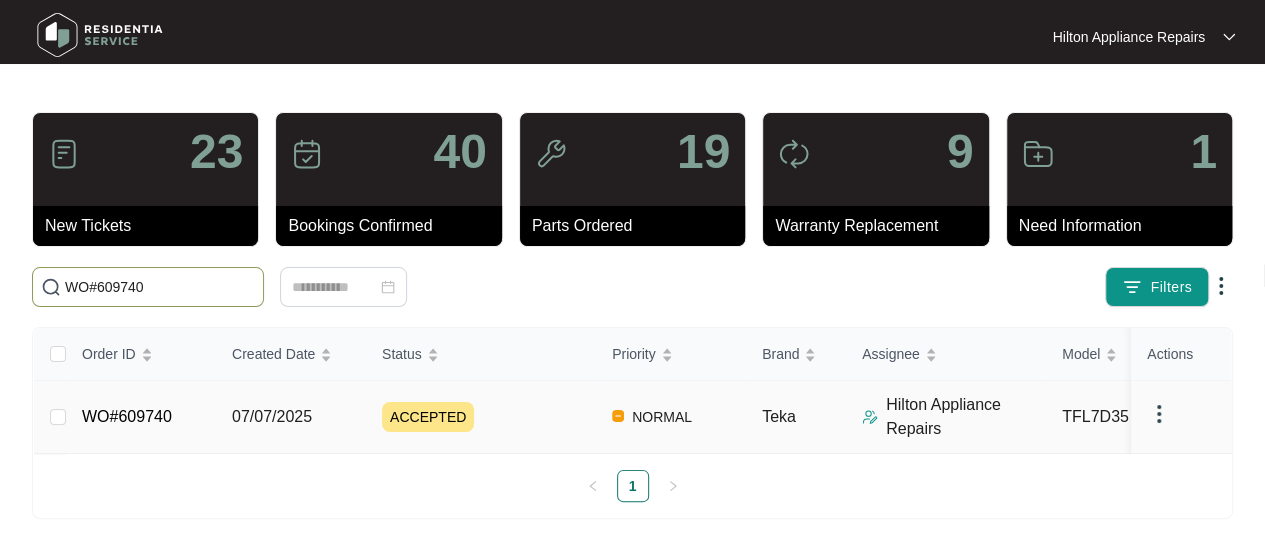 type on "WO#609740" 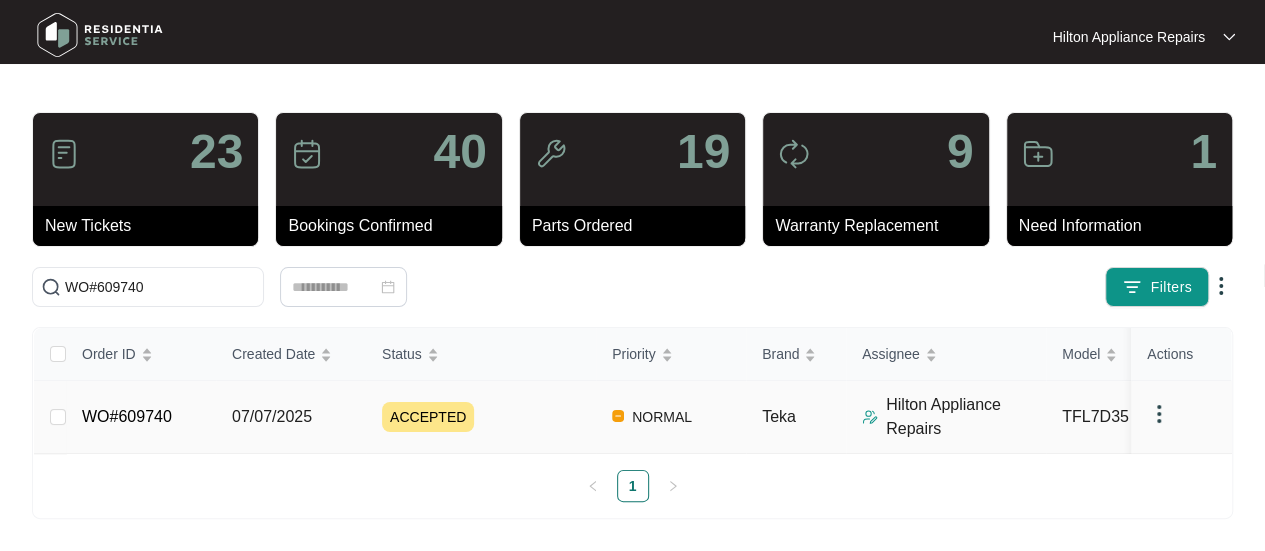 click on "07/07/2025" at bounding box center [58, 417] 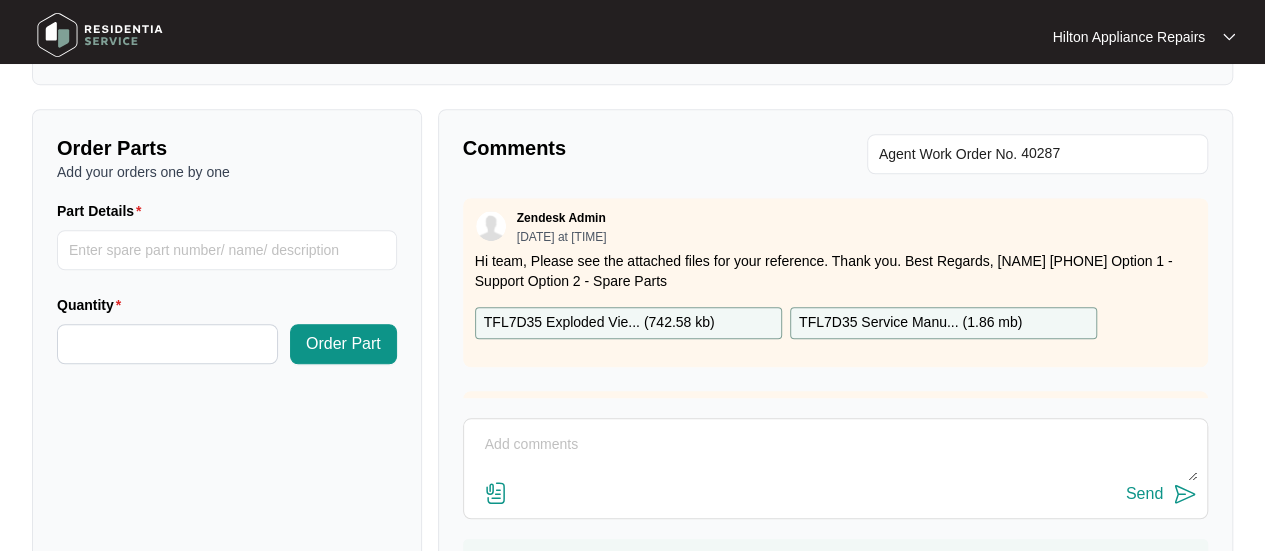 scroll, scrollTop: 791, scrollLeft: 0, axis: vertical 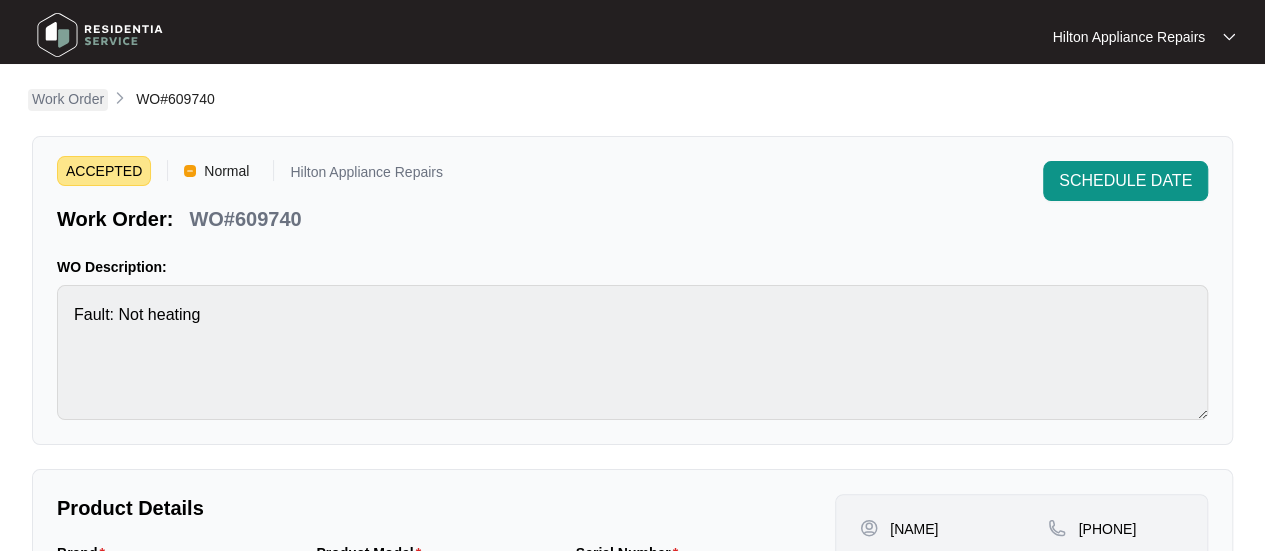 click on "Work Order" at bounding box center [68, 99] 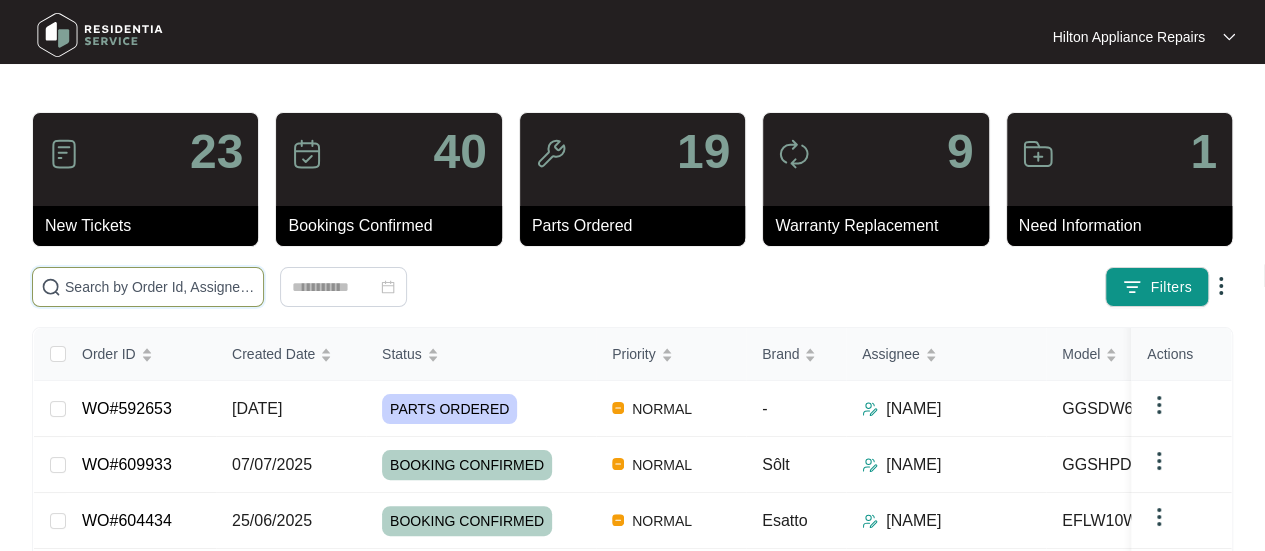 click at bounding box center [160, 287] 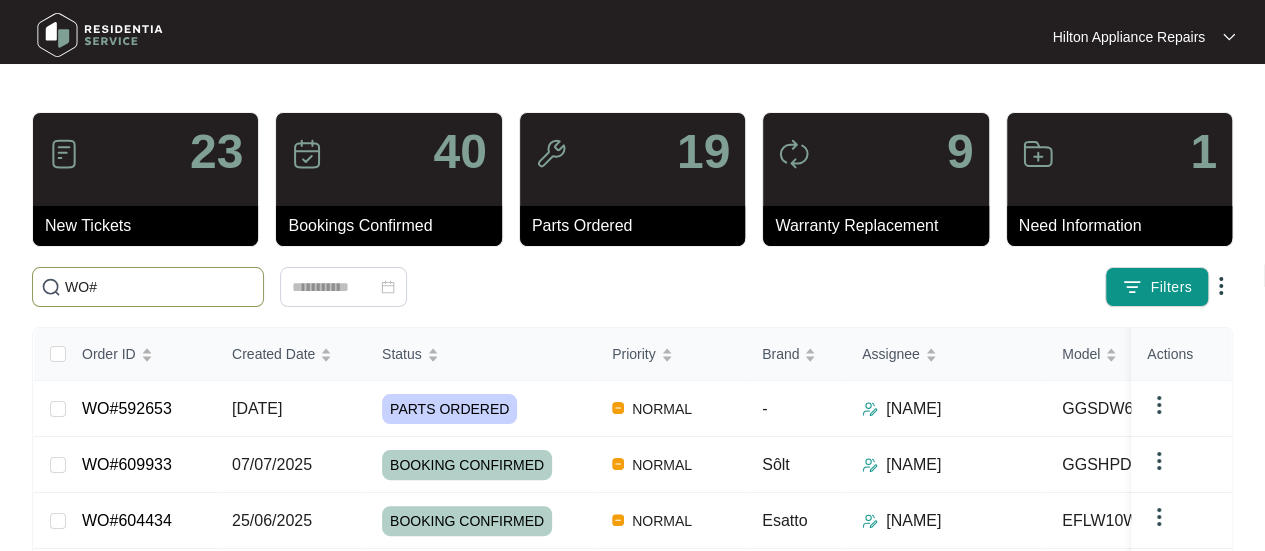 paste on "[NUMBER]" 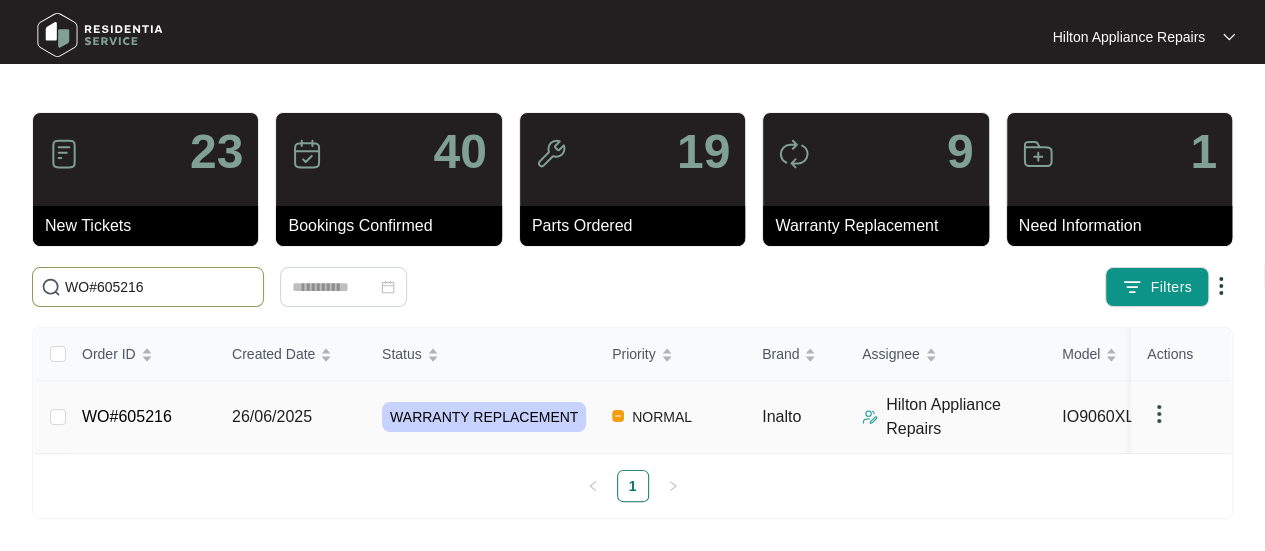 type on "WO#605216" 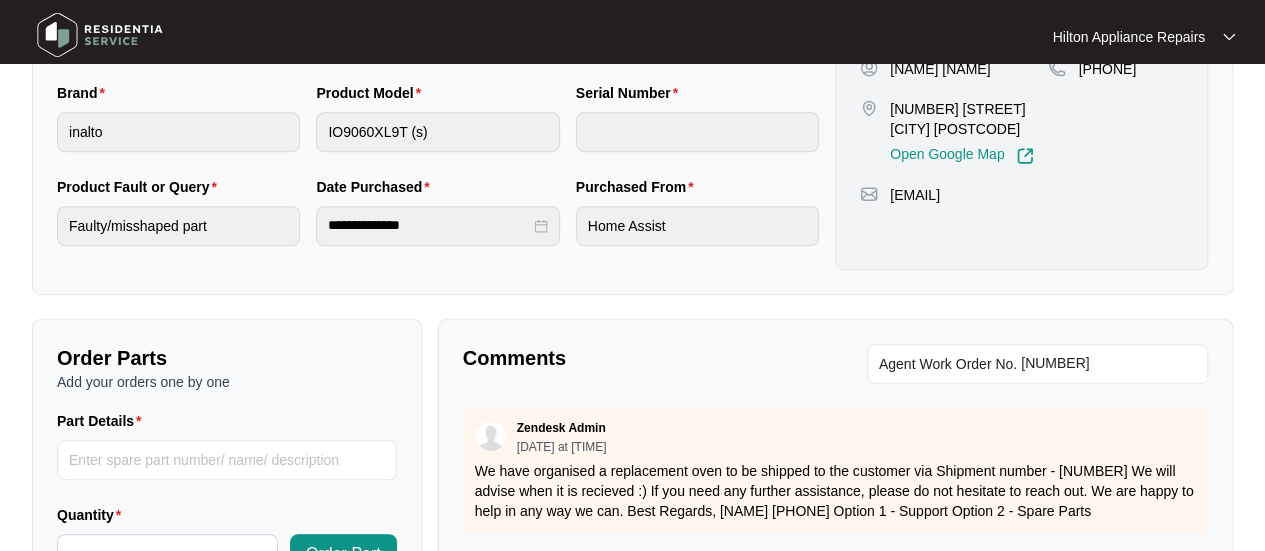 scroll, scrollTop: 700, scrollLeft: 0, axis: vertical 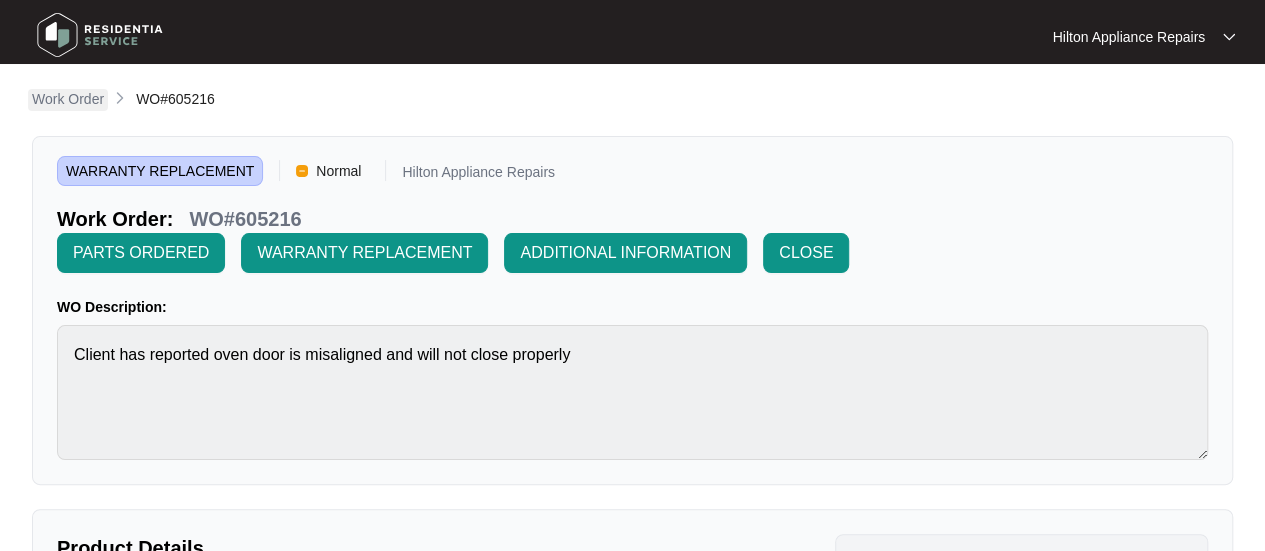 click on "Work Order" at bounding box center (68, 99) 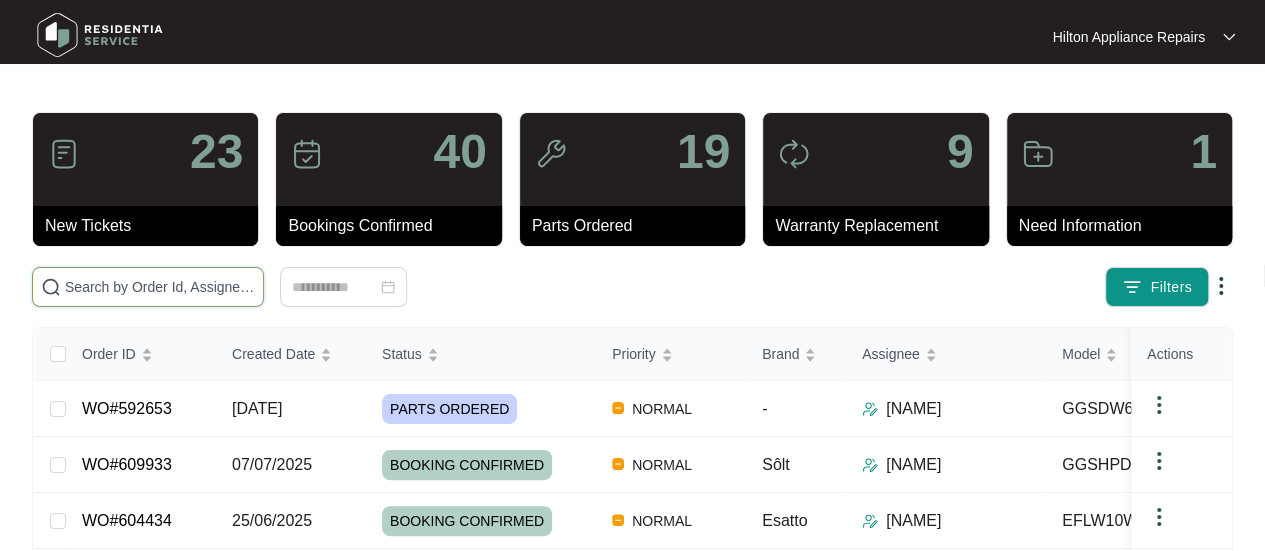 click at bounding box center (160, 287) 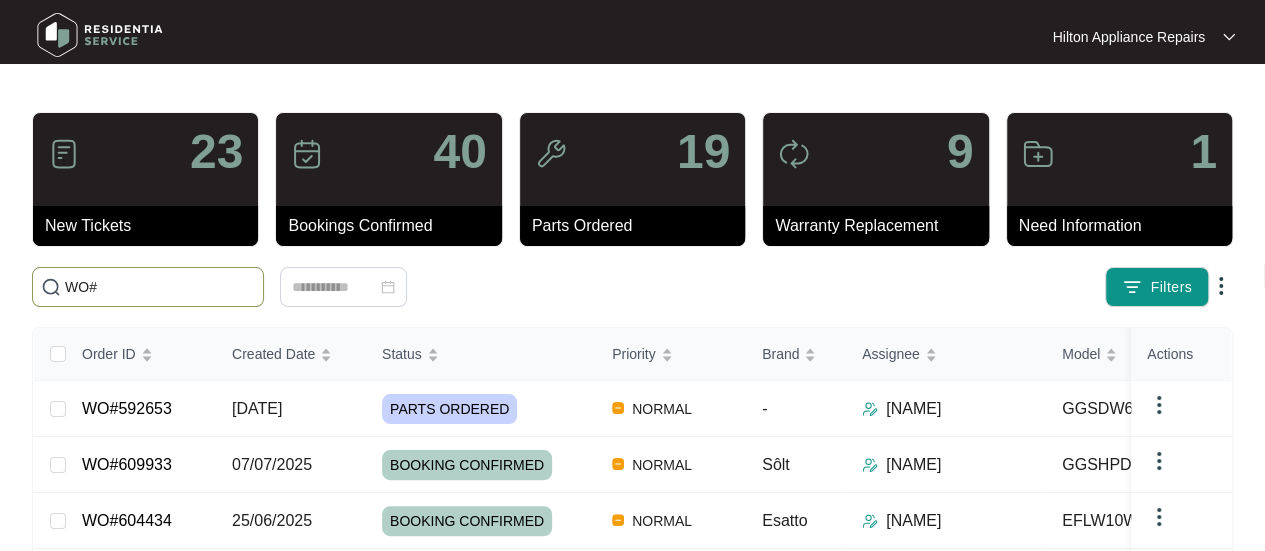 paste on "609933" 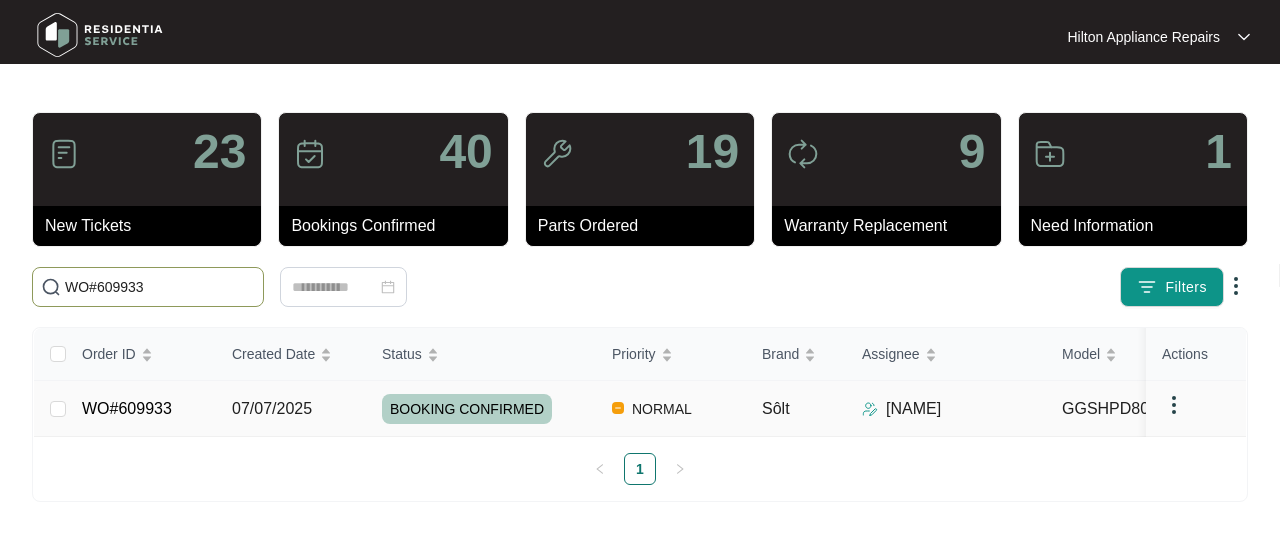 type on "WO#609933" 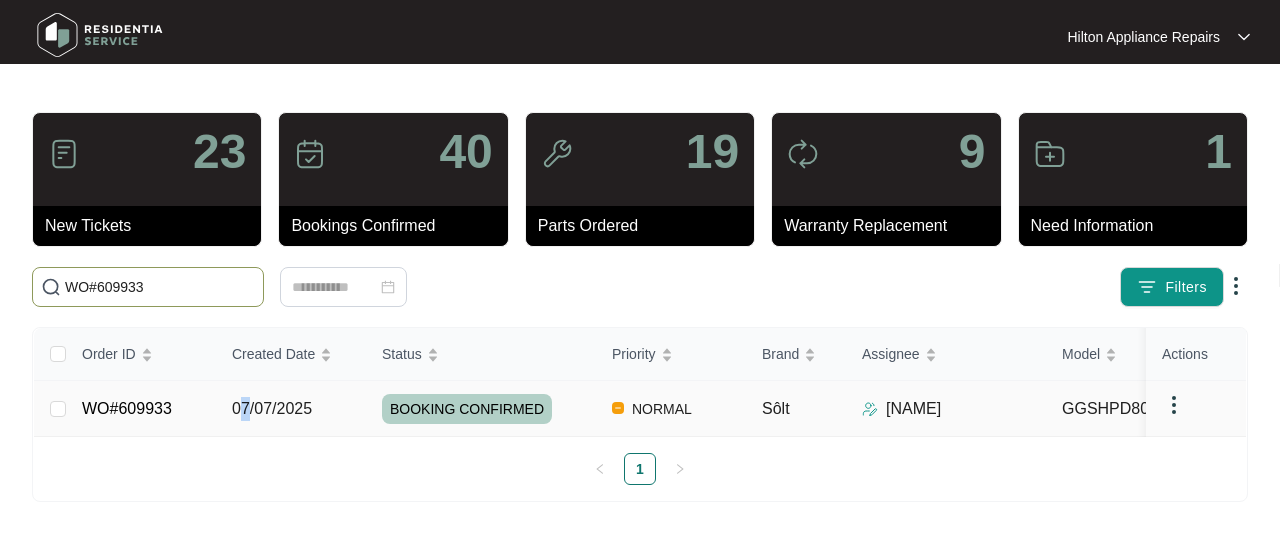 drag, startPoint x: 244, startPoint y: 411, endPoint x: 252, endPoint y: 404, distance: 10.630146 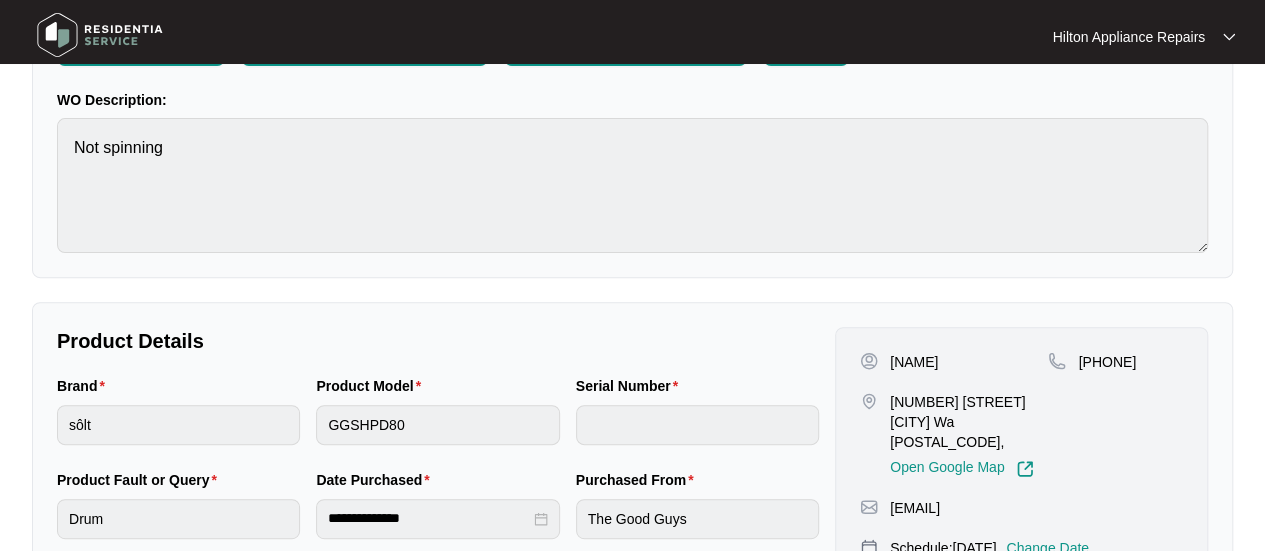 scroll, scrollTop: 0, scrollLeft: 0, axis: both 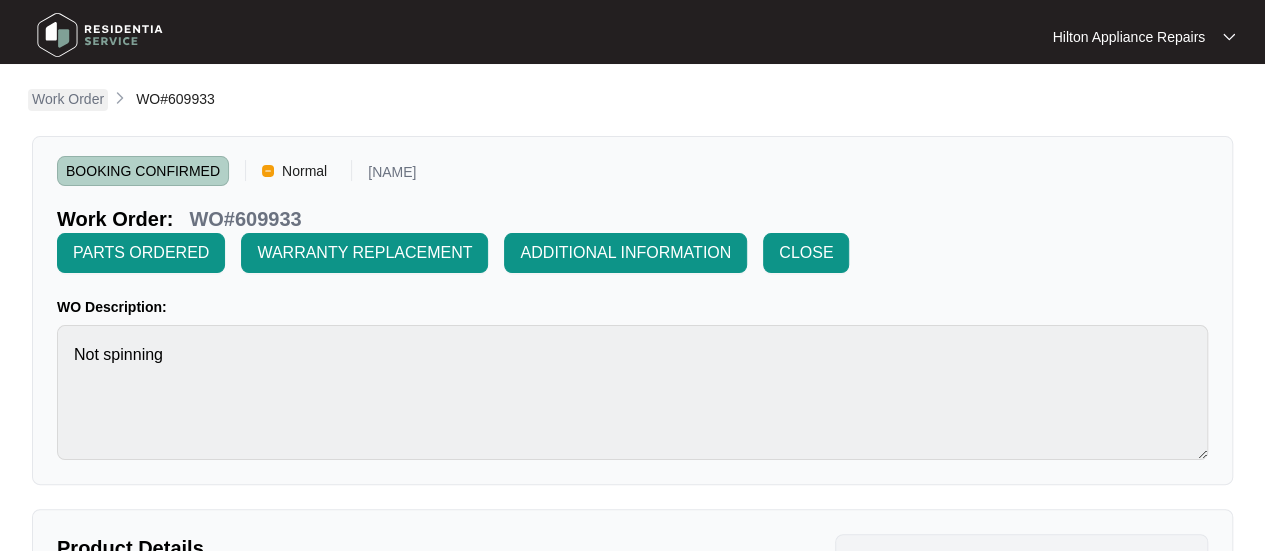 click on "Work Order" at bounding box center (68, 99) 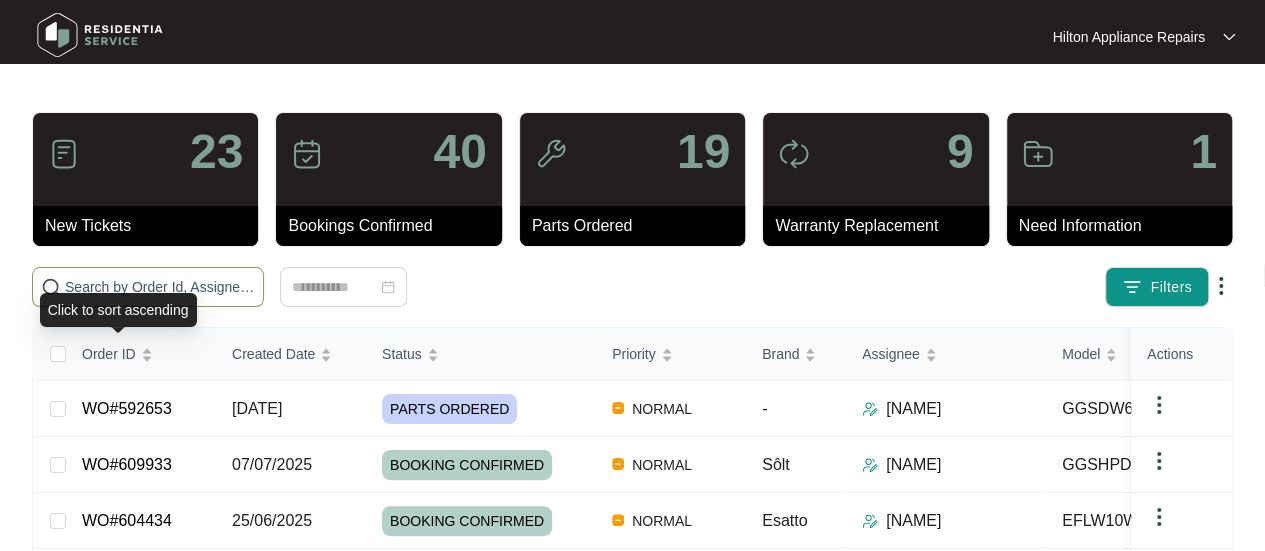 click at bounding box center [160, 287] 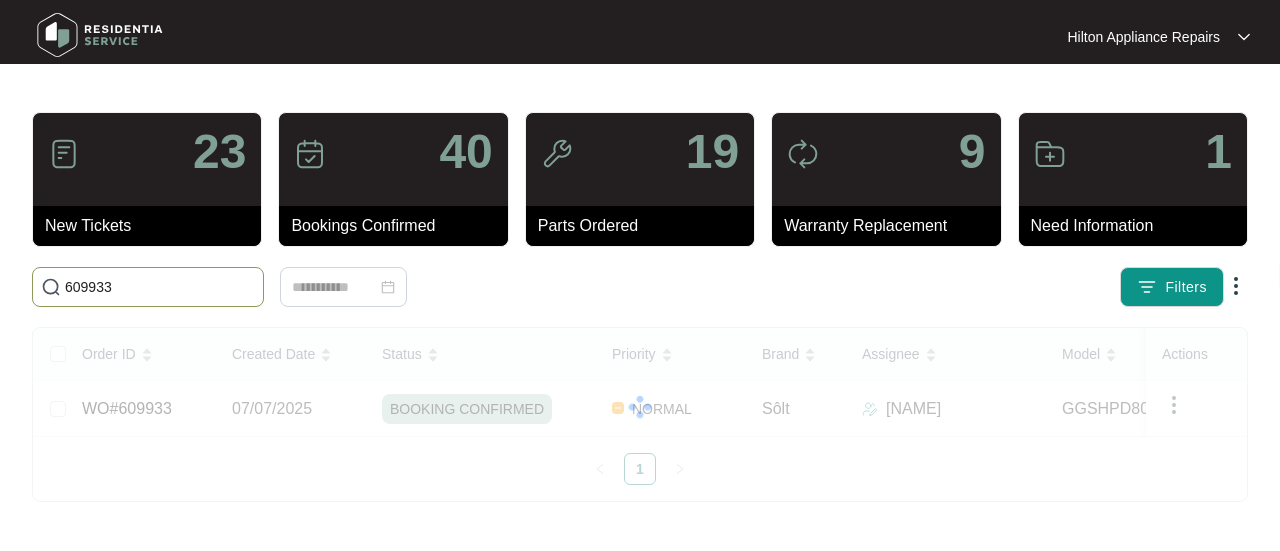 drag, startPoint x: 162, startPoint y: 279, endPoint x: 40, endPoint y: 281, distance: 122.016396 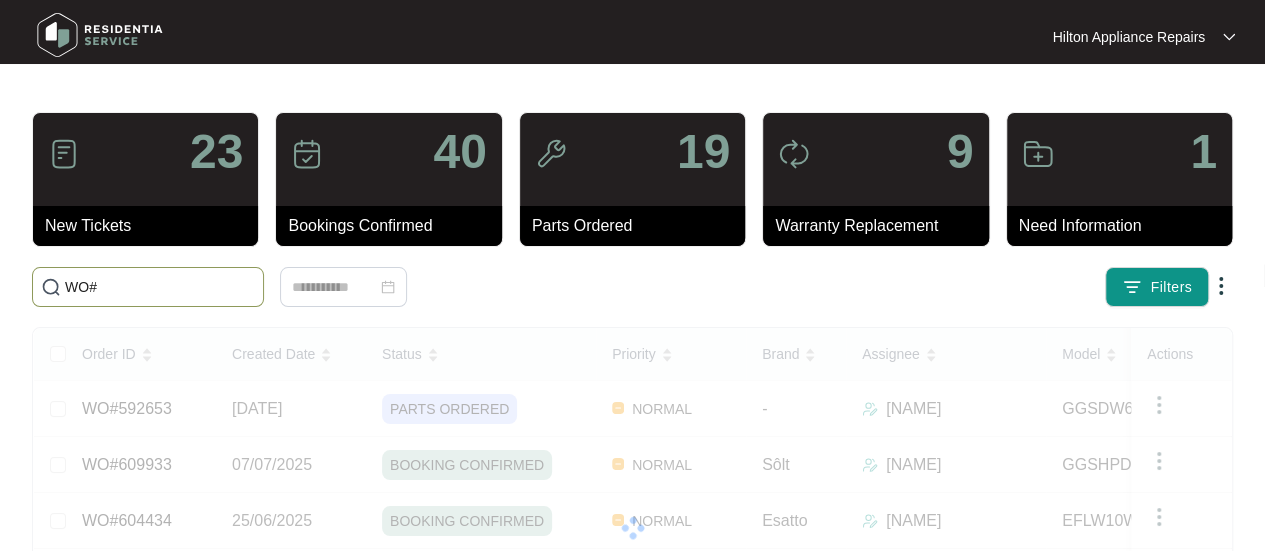 paste on "[NUMBER]" 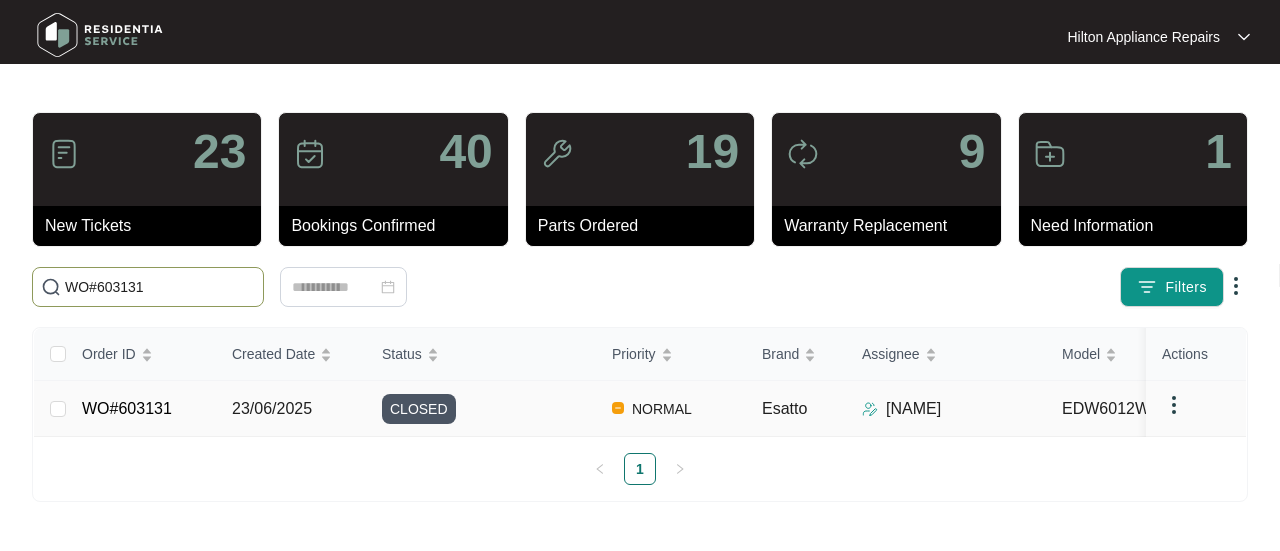 type on "WO#603131" 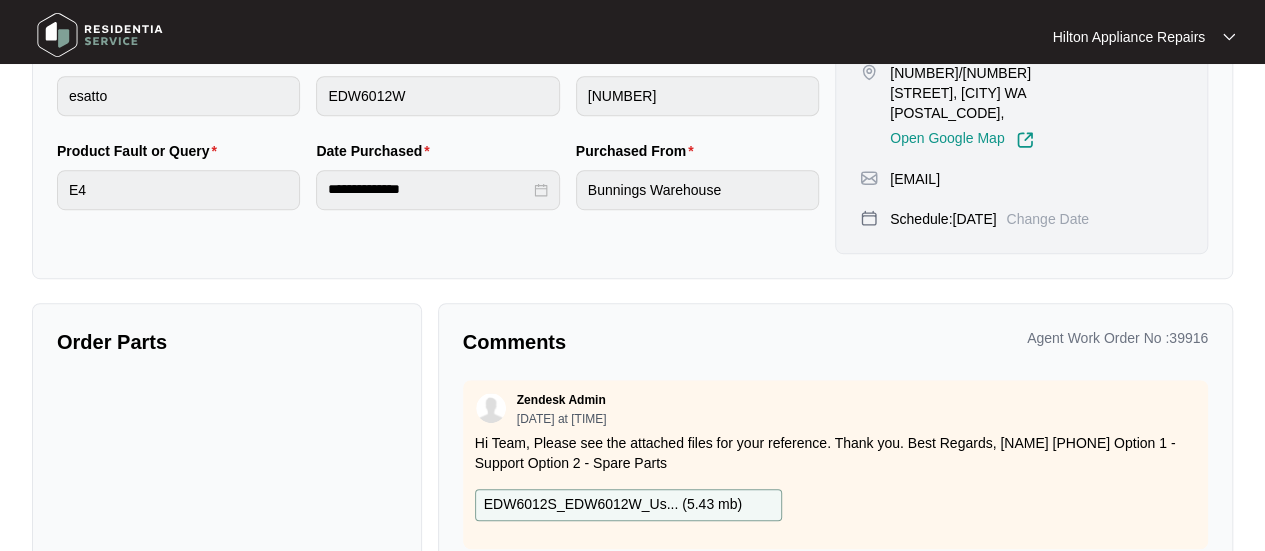scroll, scrollTop: 558, scrollLeft: 0, axis: vertical 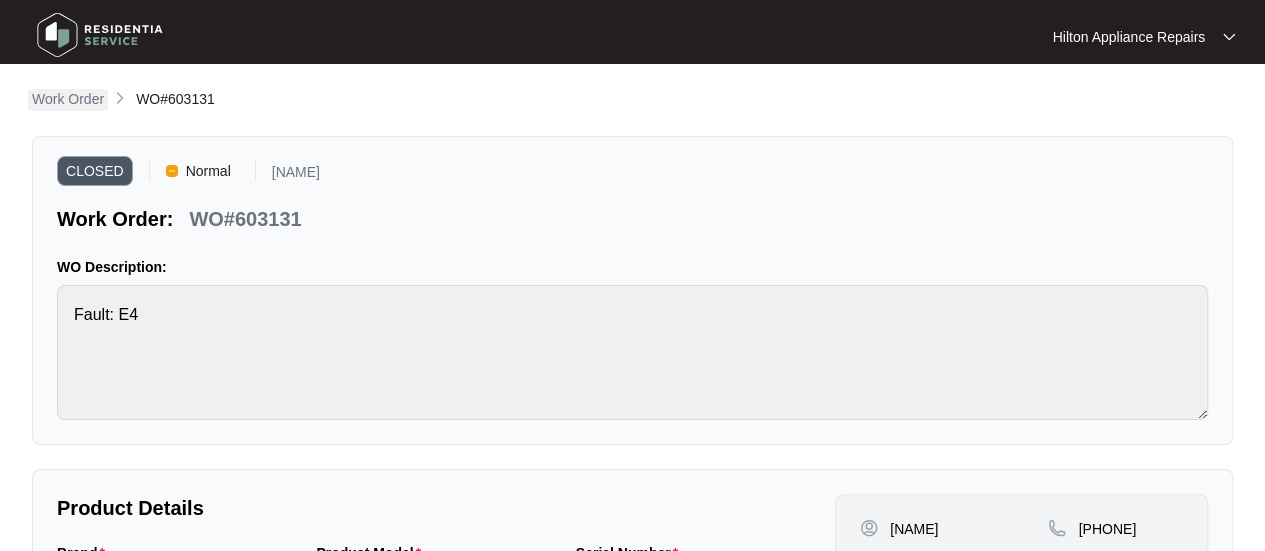 click on "Work Order" at bounding box center (68, 99) 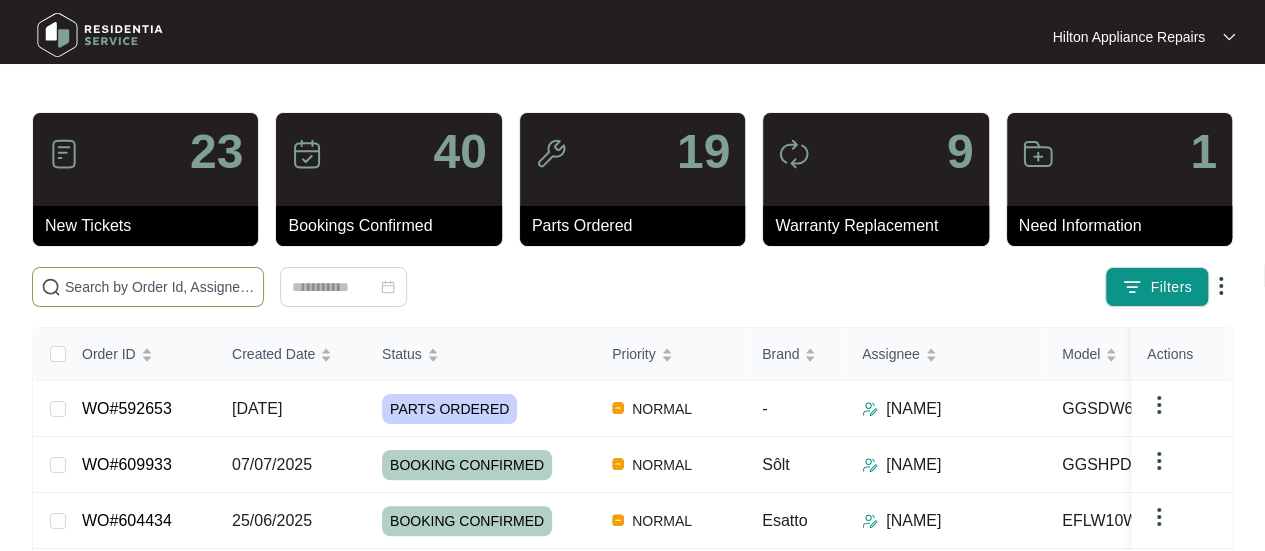 click at bounding box center (160, 287) 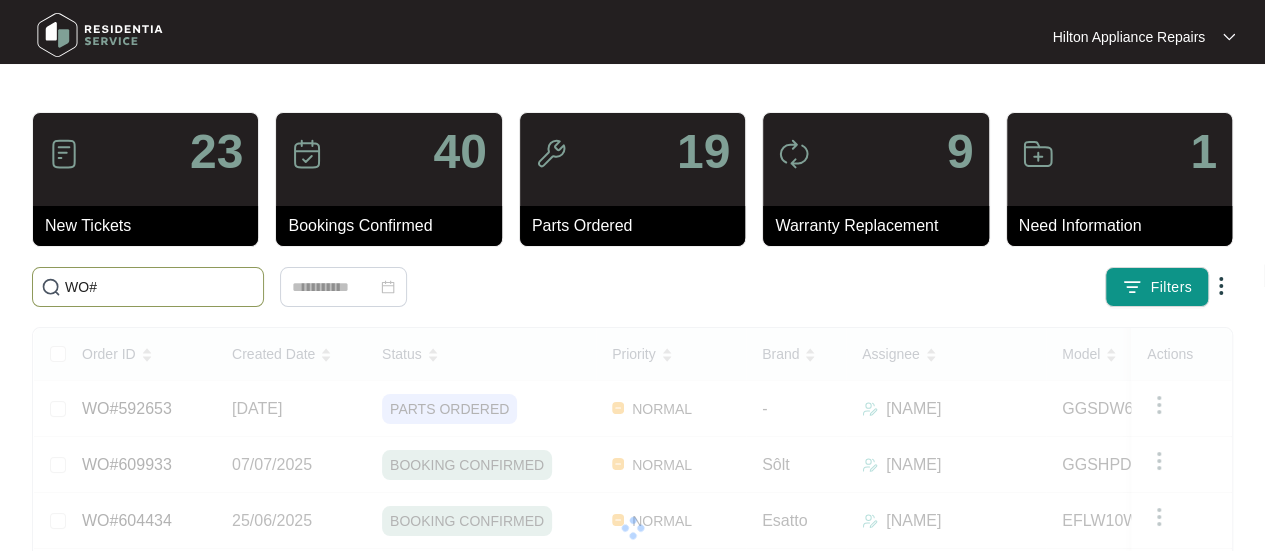 paste on "610058" 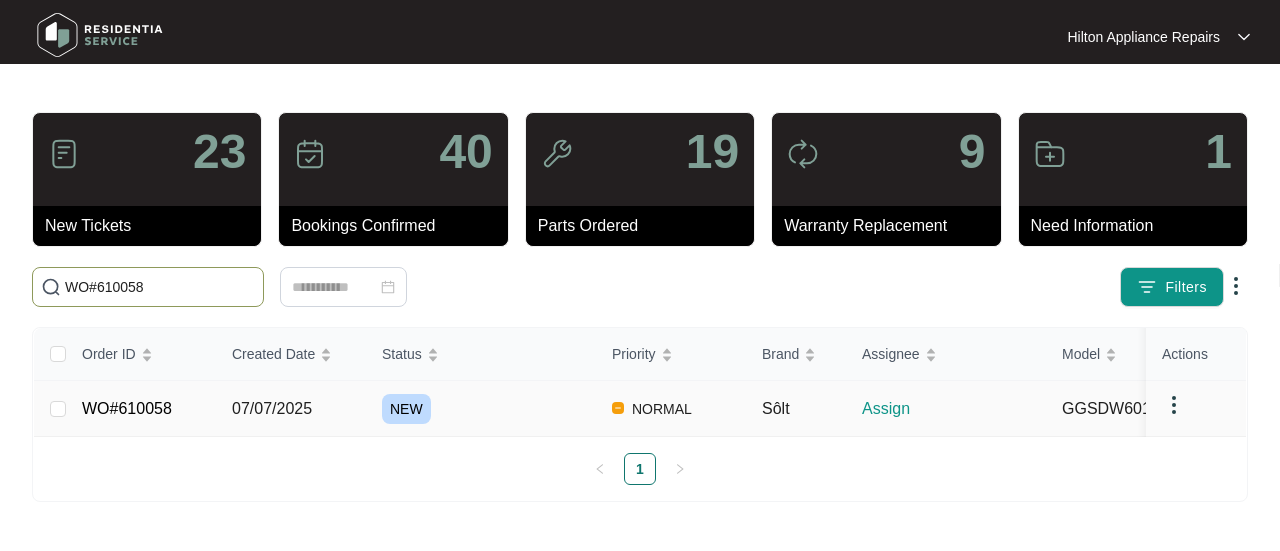 type on "WO#610058" 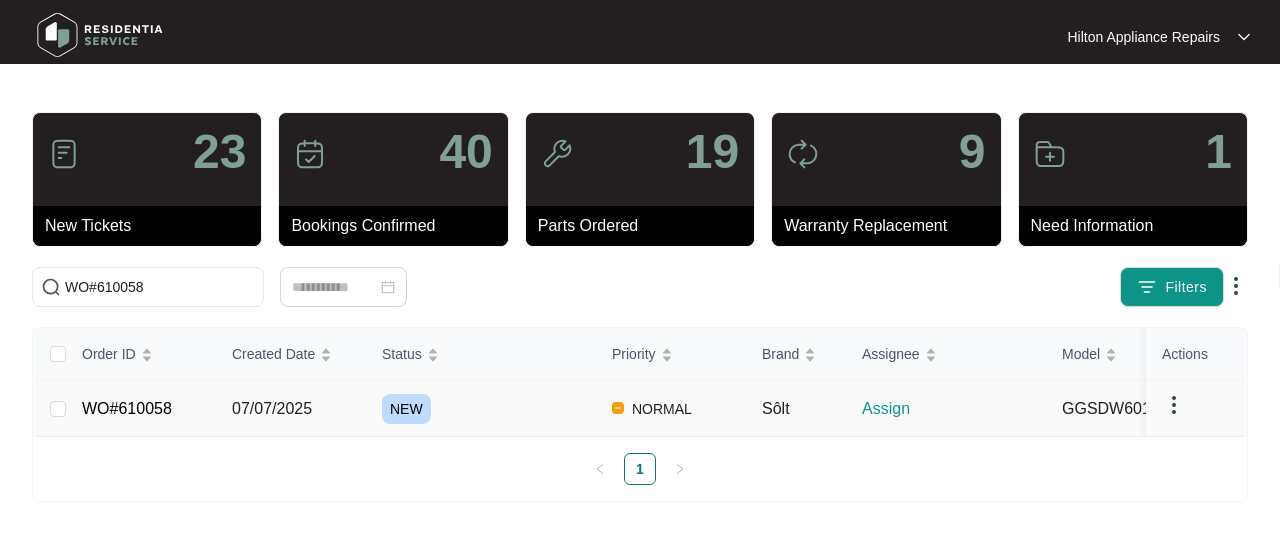 click on "07/07/2025" at bounding box center [58, 409] 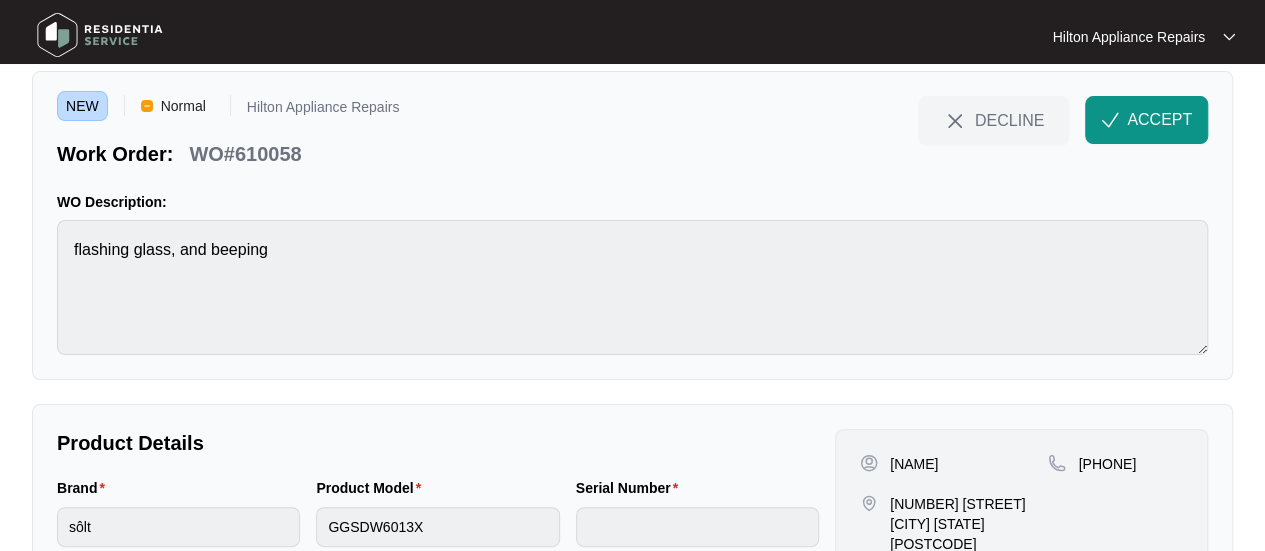 scroll, scrollTop: 0, scrollLeft: 0, axis: both 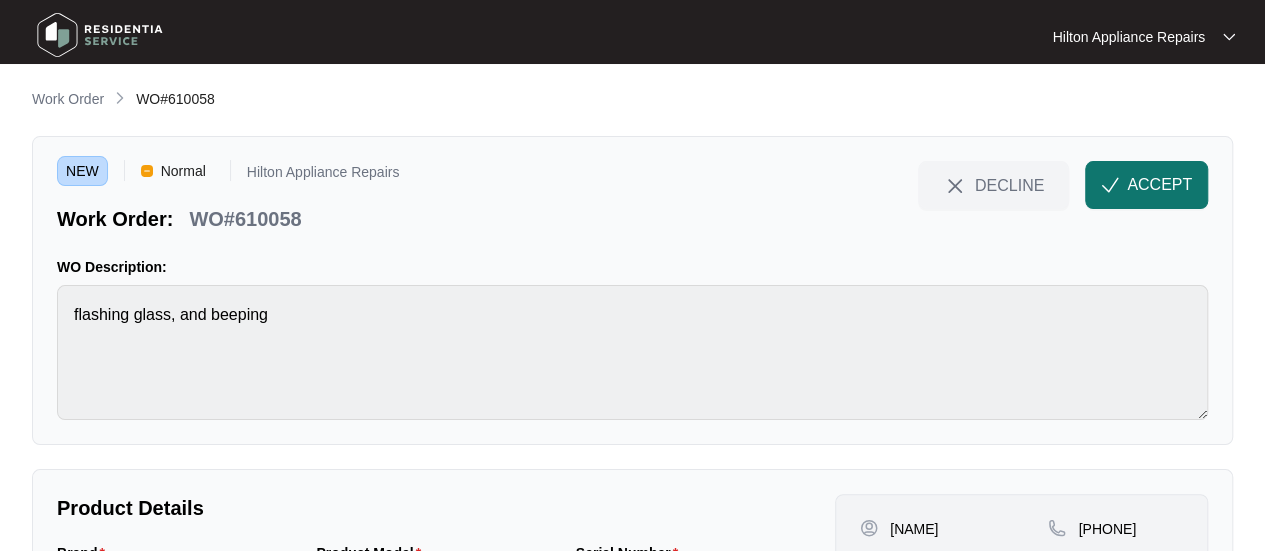 click on "ACCEPT" at bounding box center [1159, 185] 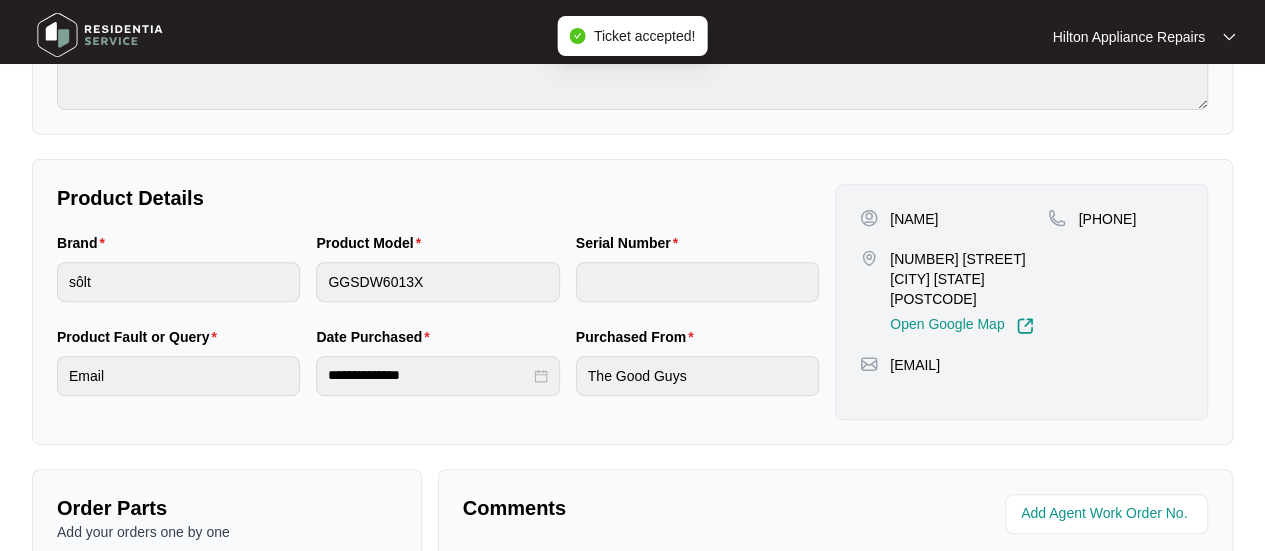 scroll, scrollTop: 400, scrollLeft: 0, axis: vertical 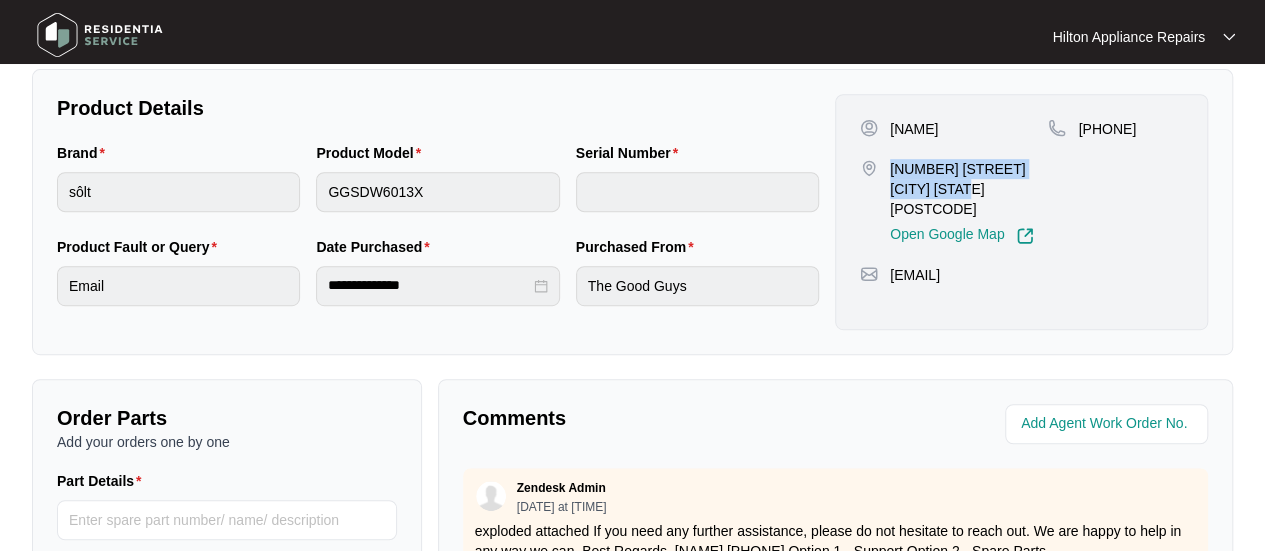 drag, startPoint x: 936, startPoint y: 191, endPoint x: 893, endPoint y: 170, distance: 47.853943 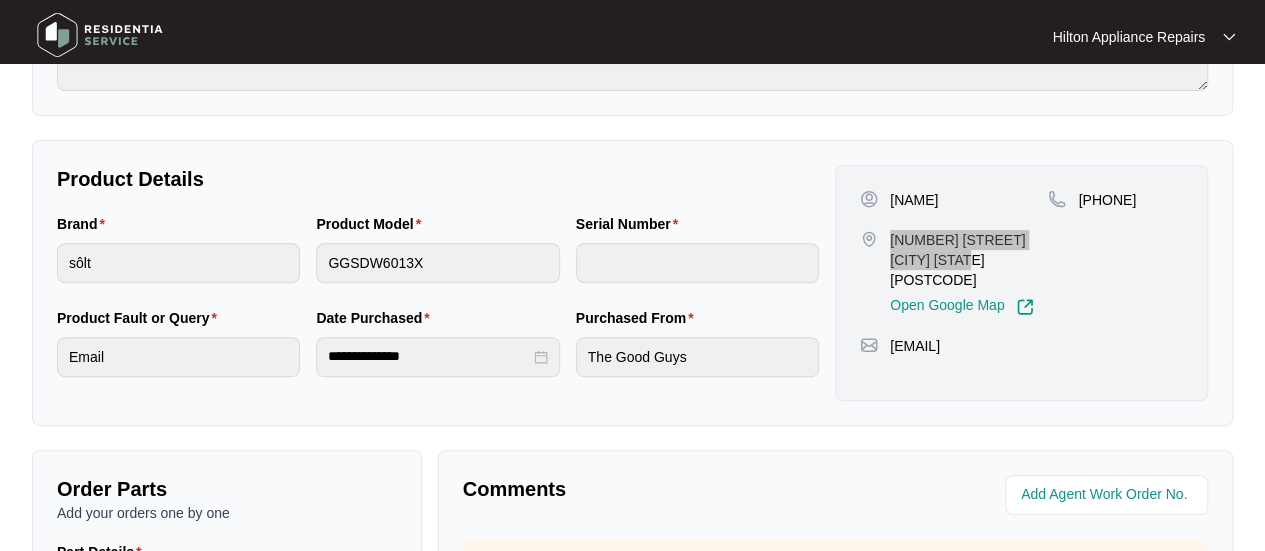 scroll, scrollTop: 400, scrollLeft: 0, axis: vertical 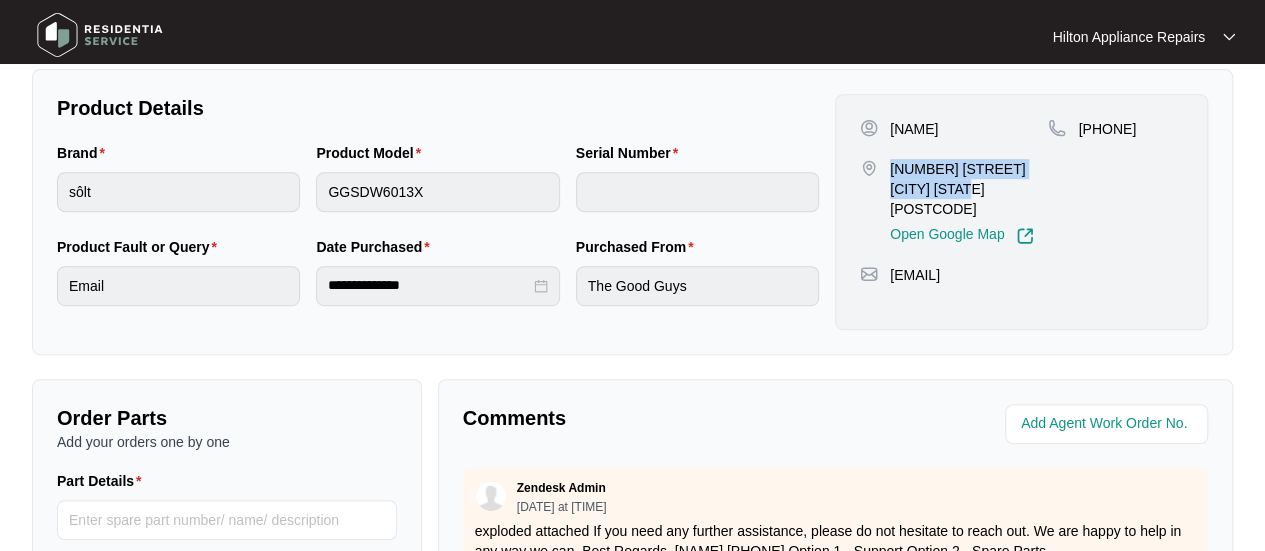 drag, startPoint x: 1175, startPoint y: 126, endPoint x: 1108, endPoint y: 130, distance: 67.11929 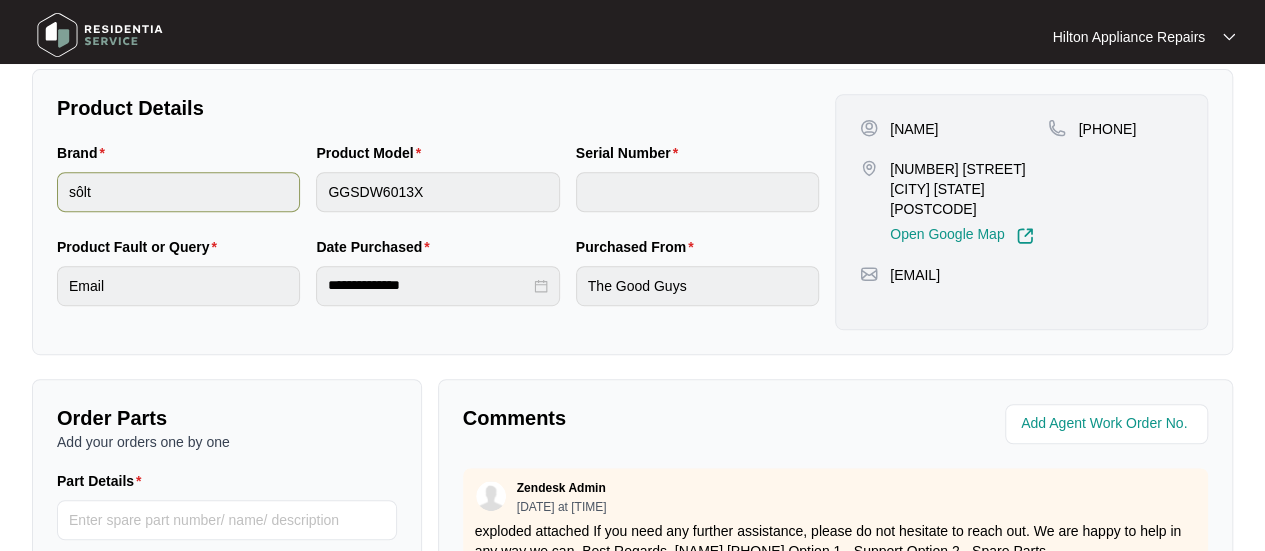 click on "Brand sôlt Product Model GGSDW6013X Serial Number" at bounding box center (438, 189) 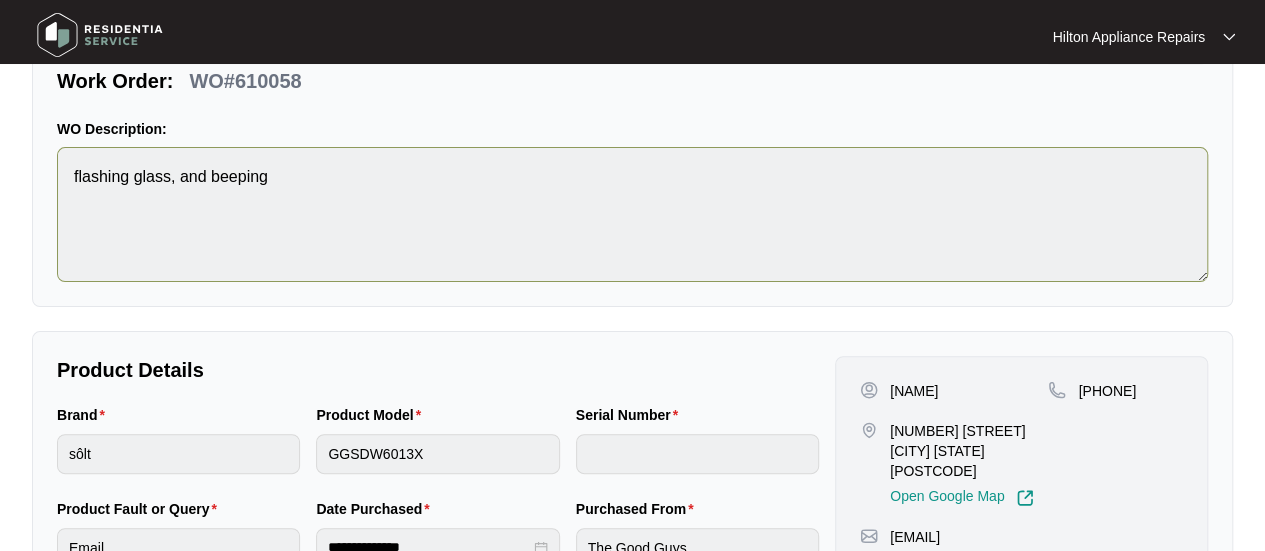 scroll, scrollTop: 0, scrollLeft: 0, axis: both 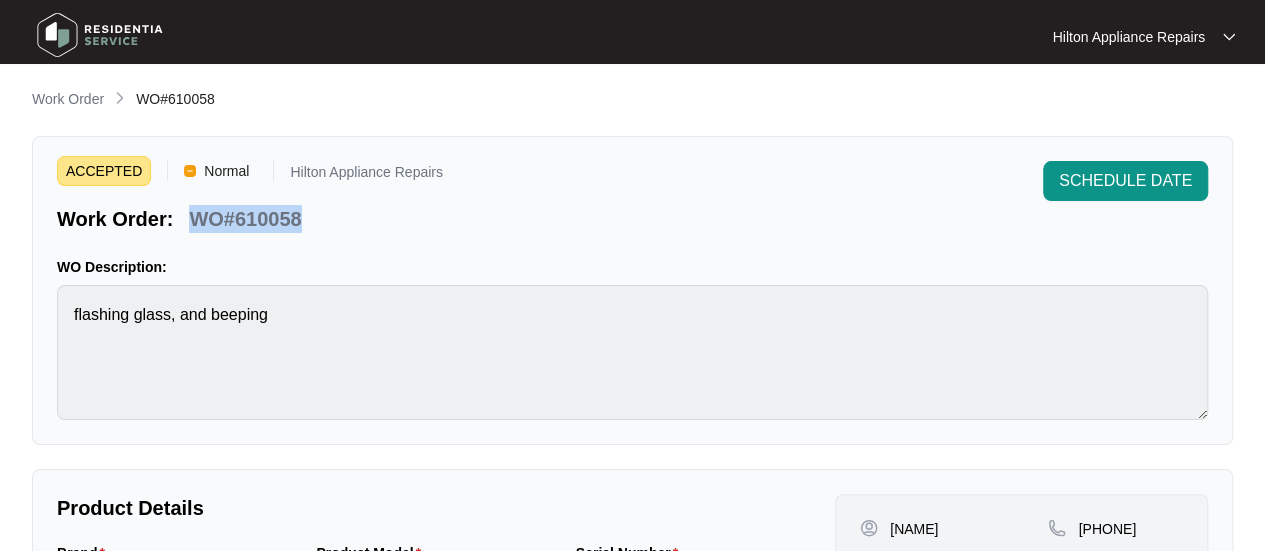 drag, startPoint x: 299, startPoint y: 219, endPoint x: 180, endPoint y: 211, distance: 119.26861 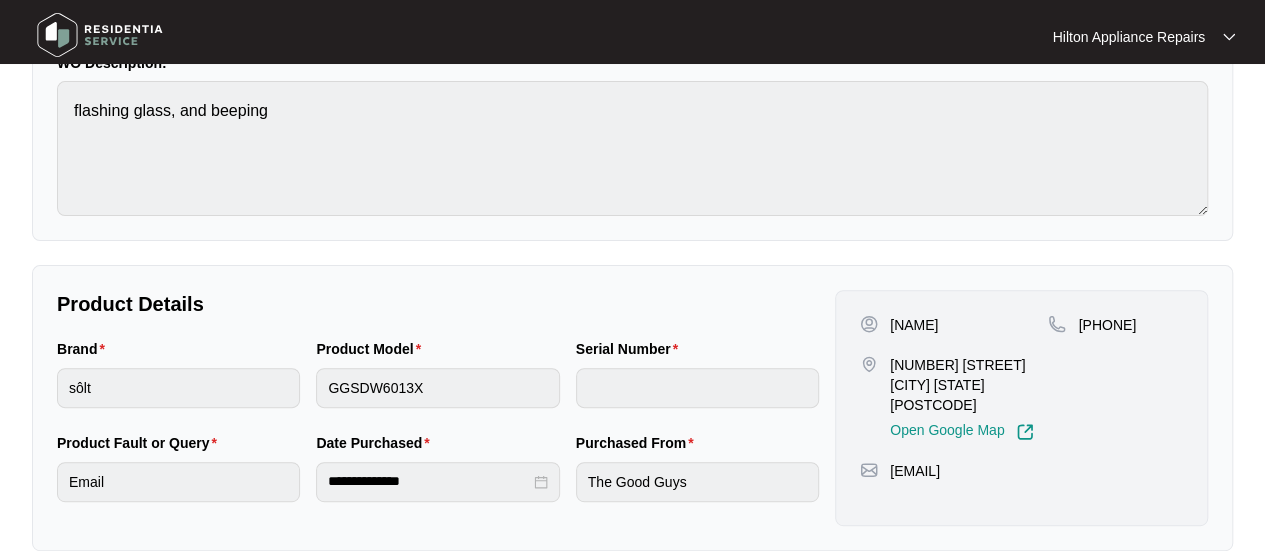 scroll, scrollTop: 200, scrollLeft: 0, axis: vertical 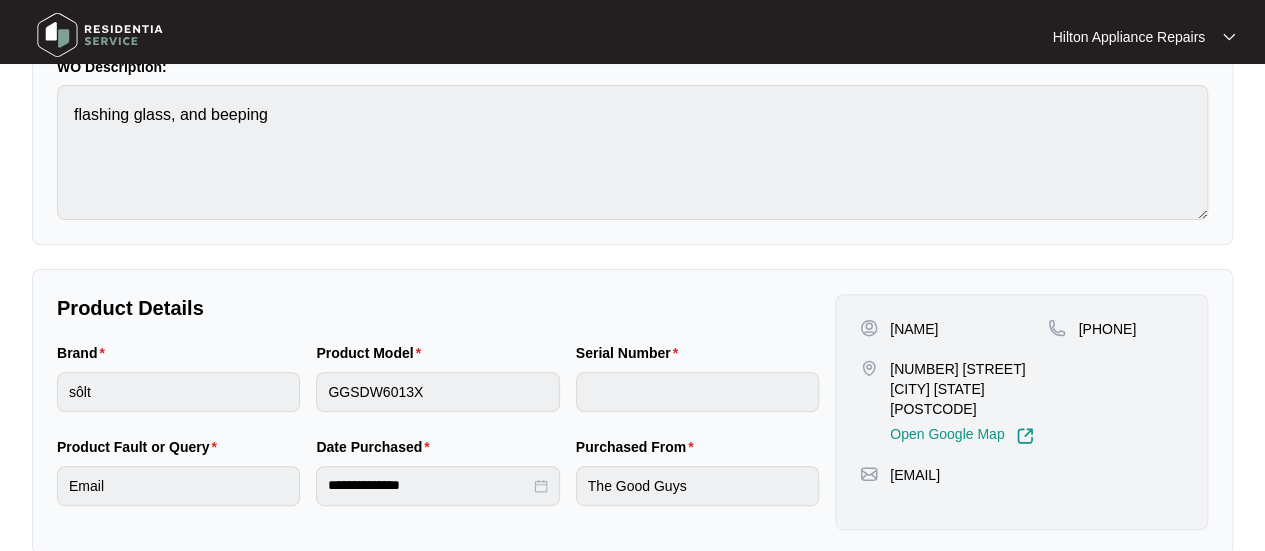 click on "Brand sôlt Product Model GGSDW6013X Serial Number" at bounding box center (438, 389) 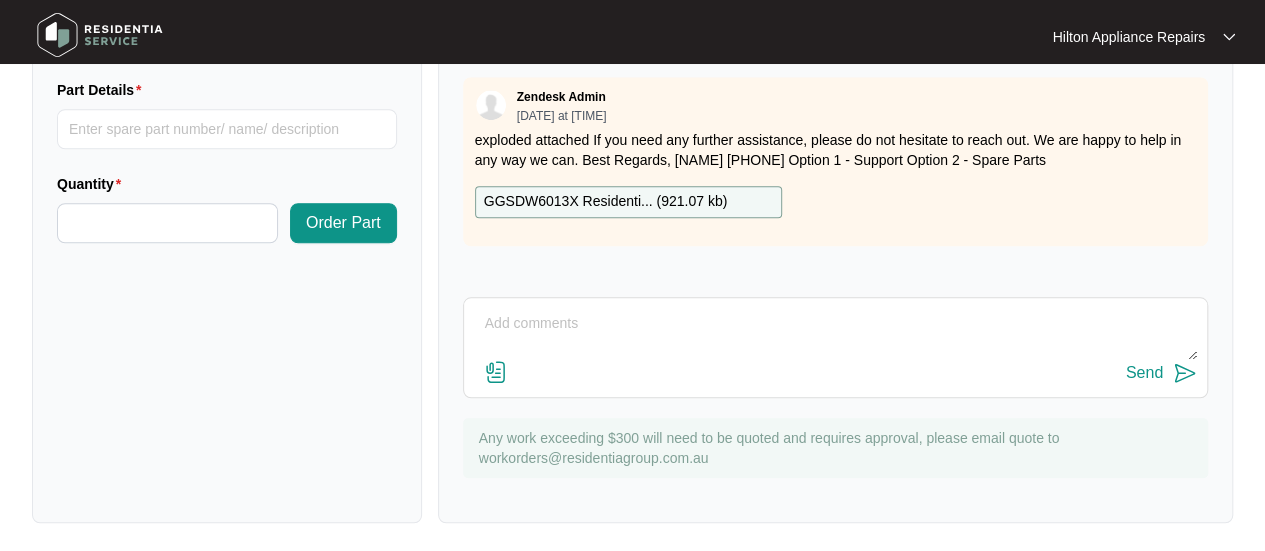 click at bounding box center (835, 334) 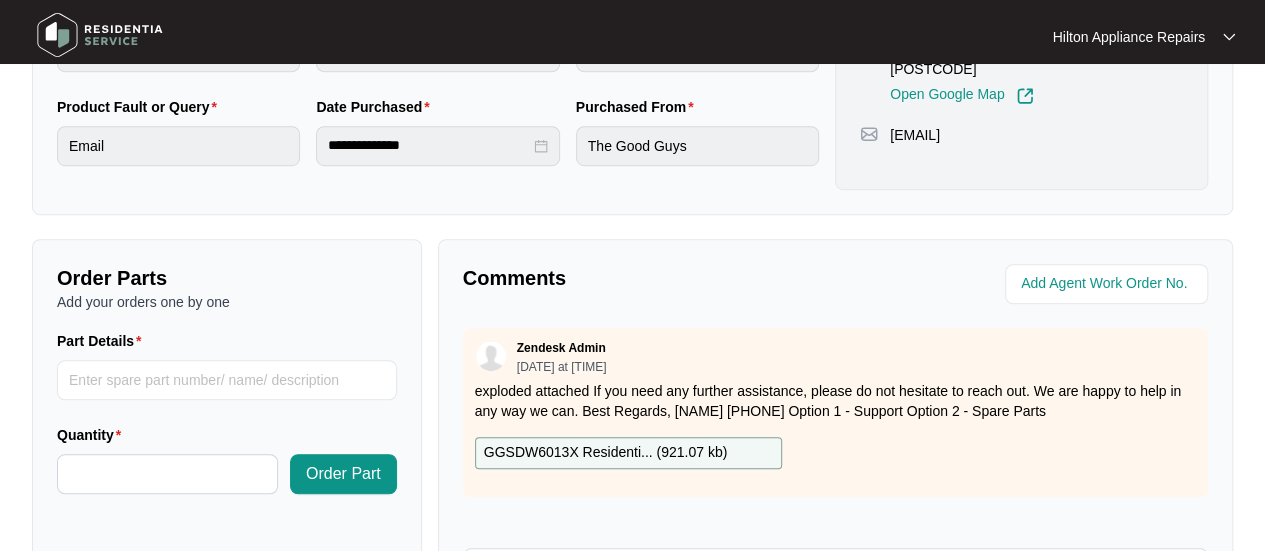 scroll, scrollTop: 591, scrollLeft: 0, axis: vertical 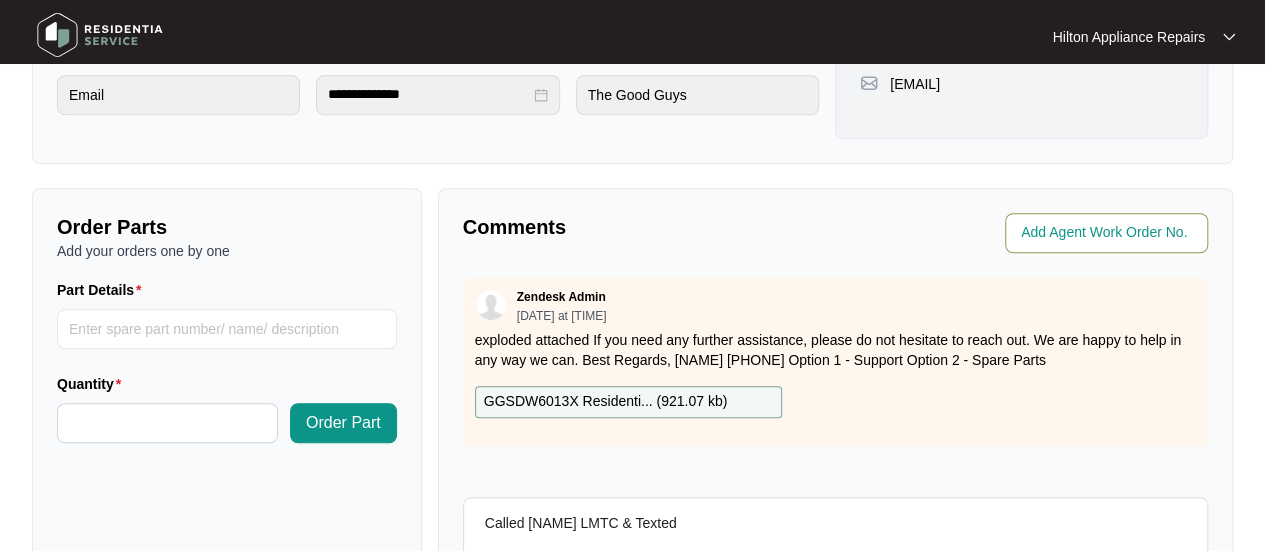 type on "Called [NAME] LMTC & Texted" 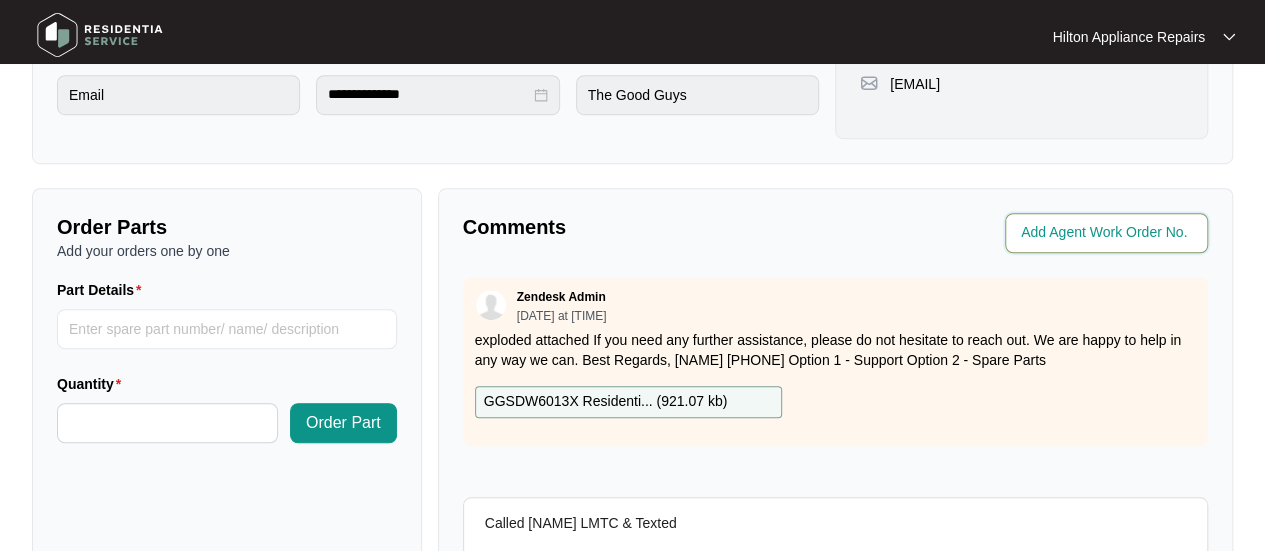 drag, startPoint x: 1046, startPoint y: 228, endPoint x: 1136, endPoint y: 241, distance: 90.934044 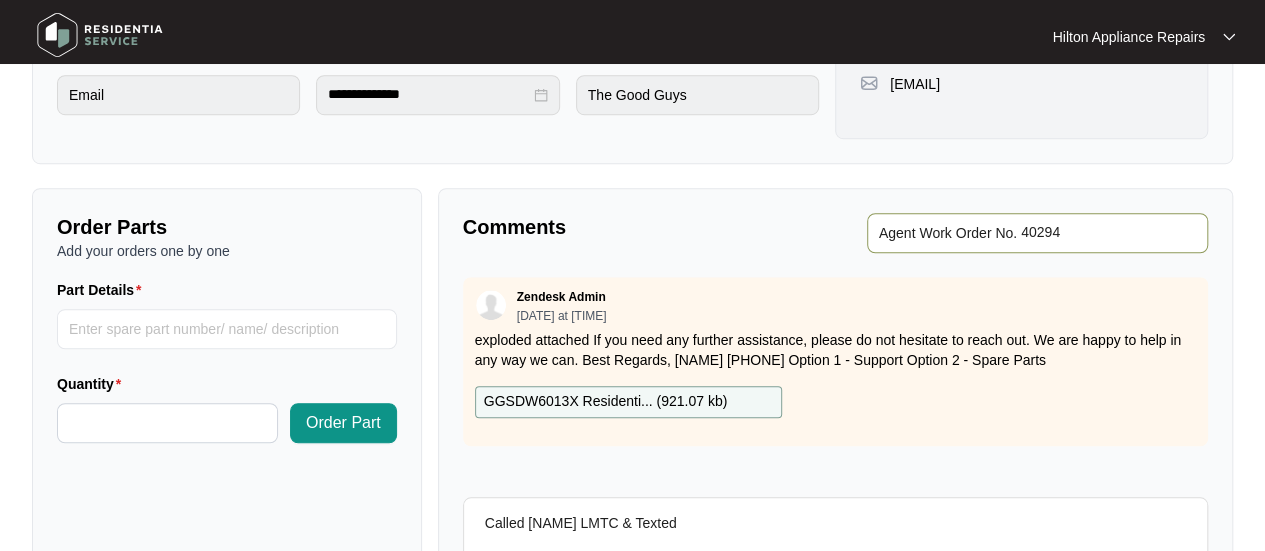 type on "40294" 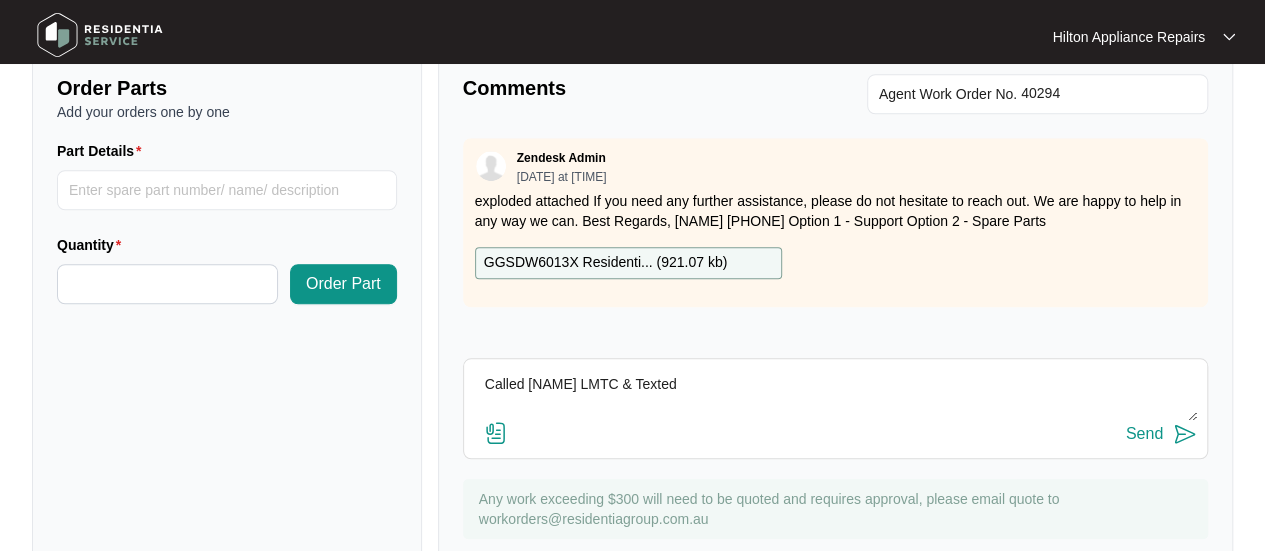 scroll, scrollTop: 791, scrollLeft: 0, axis: vertical 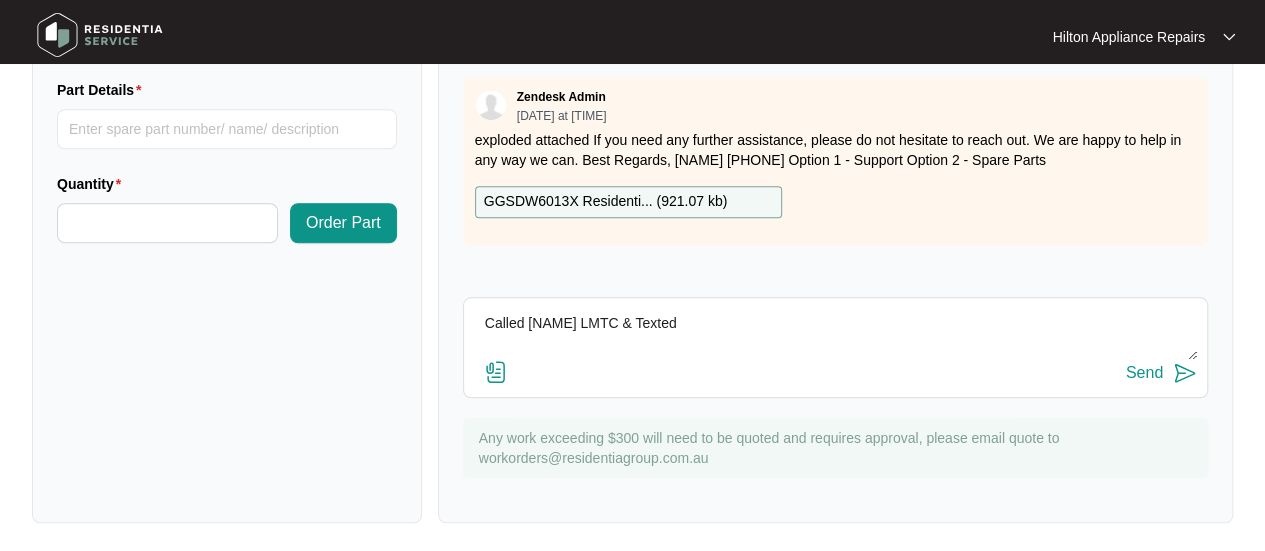 click on "Send" at bounding box center [1144, 373] 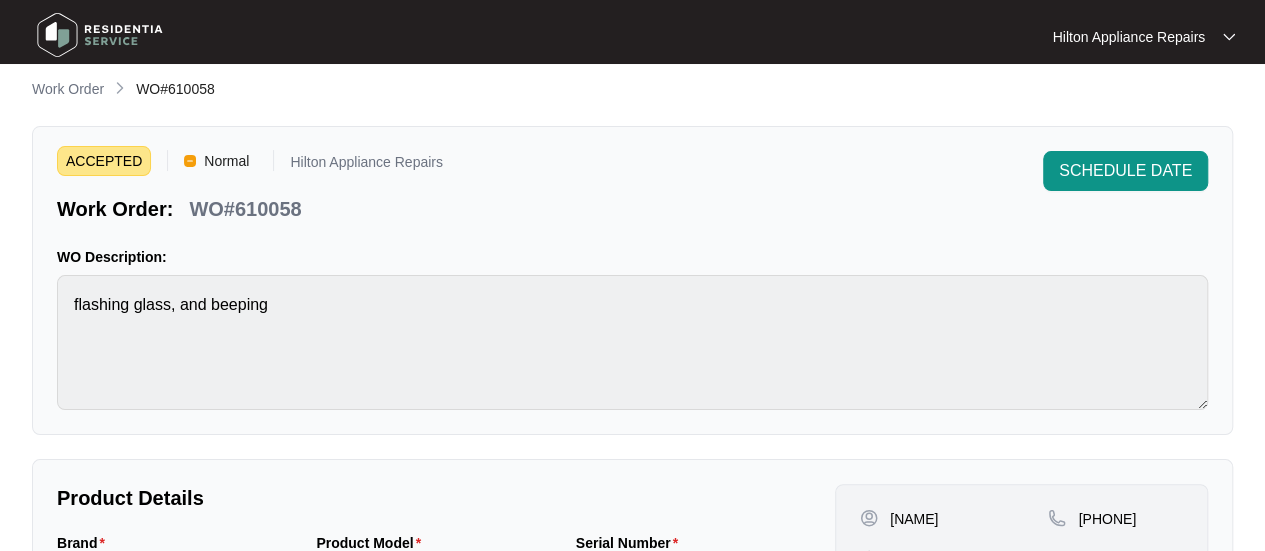 scroll, scrollTop: 0, scrollLeft: 0, axis: both 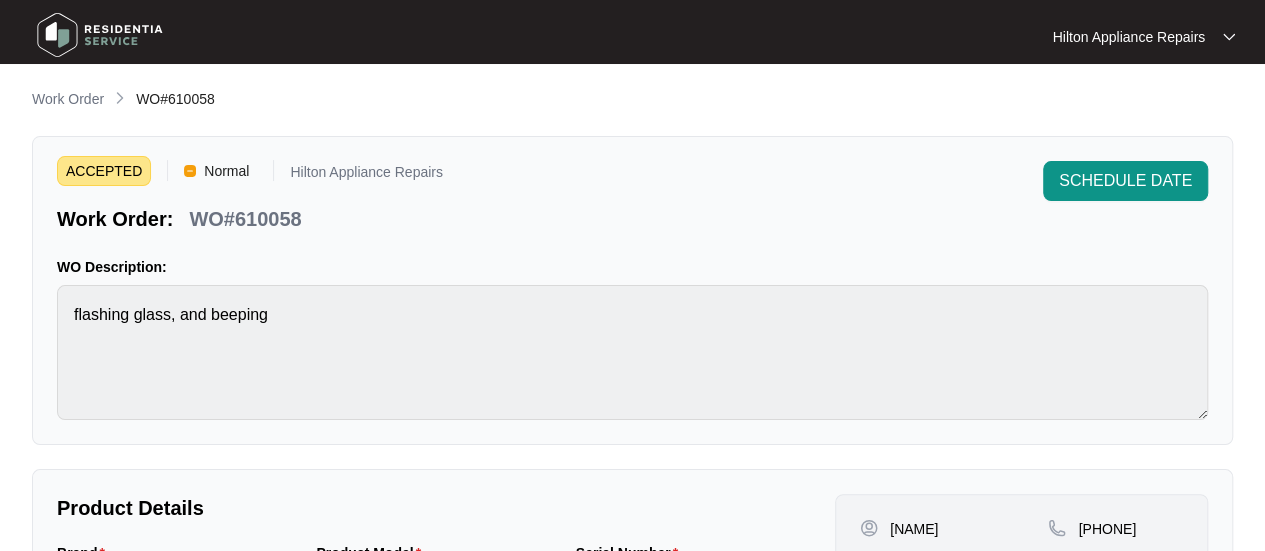 click on "Work Order" at bounding box center (68, 99) 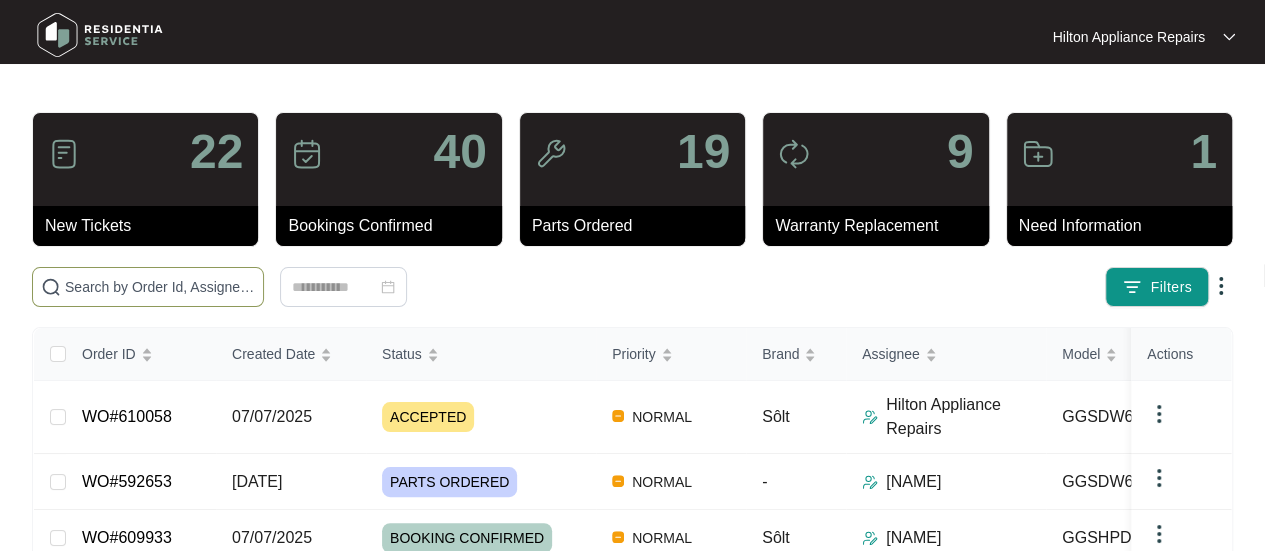 click at bounding box center (148, 287) 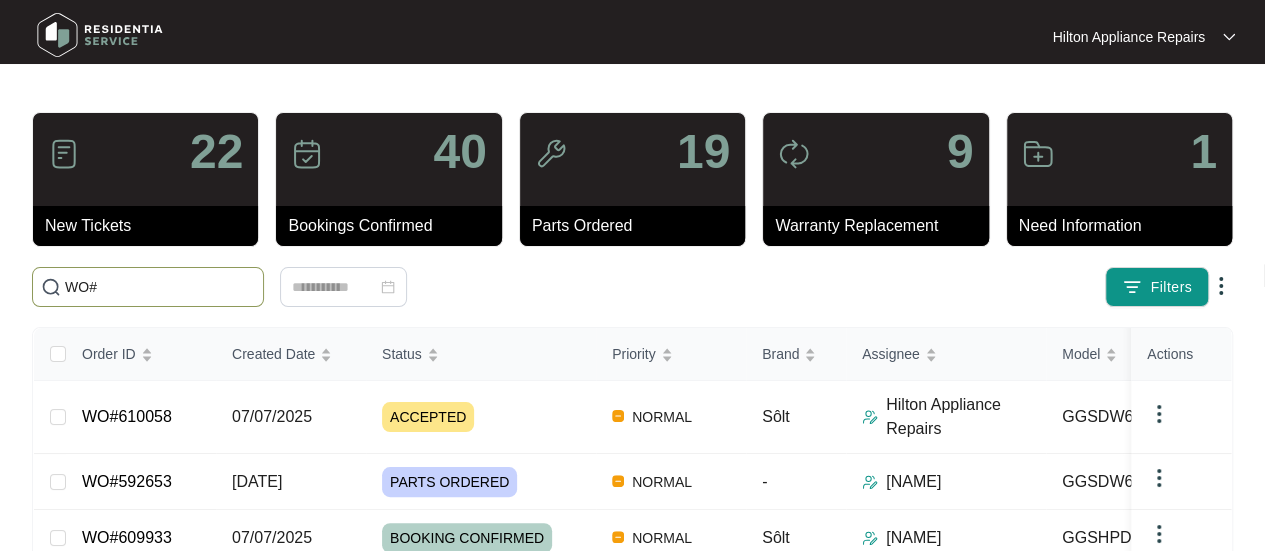paste on "609933" 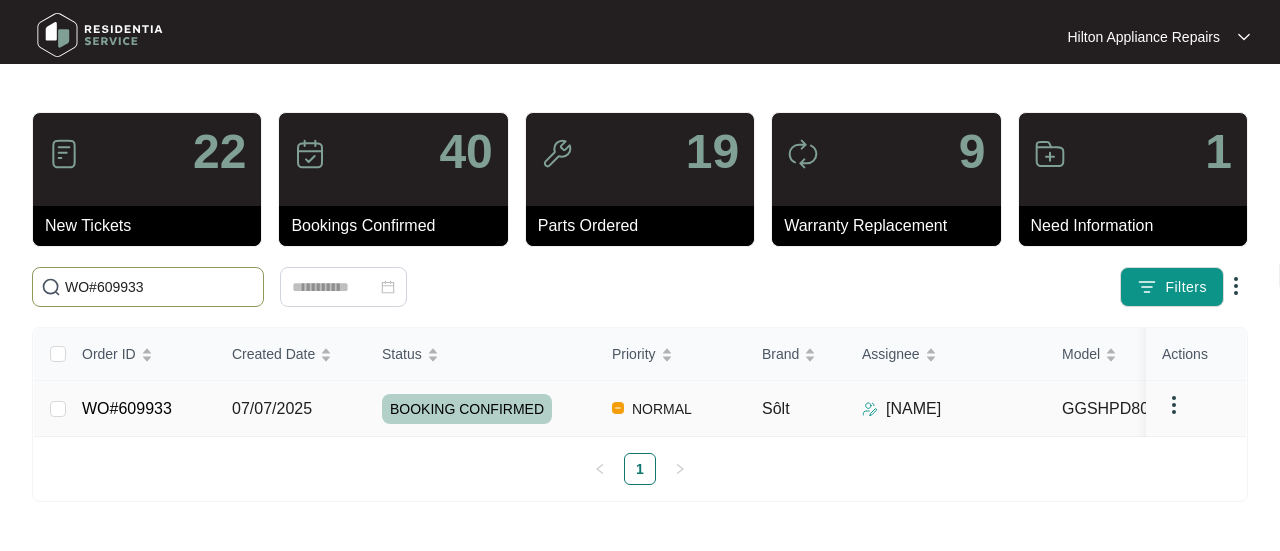 type on "WO#609933" 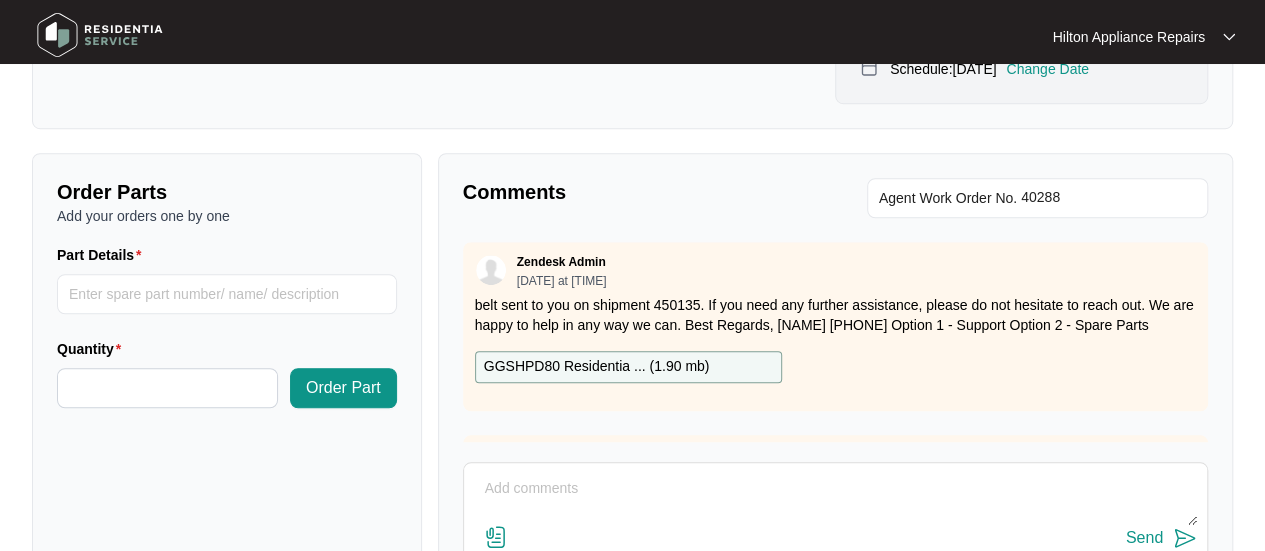 scroll, scrollTop: 700, scrollLeft: 0, axis: vertical 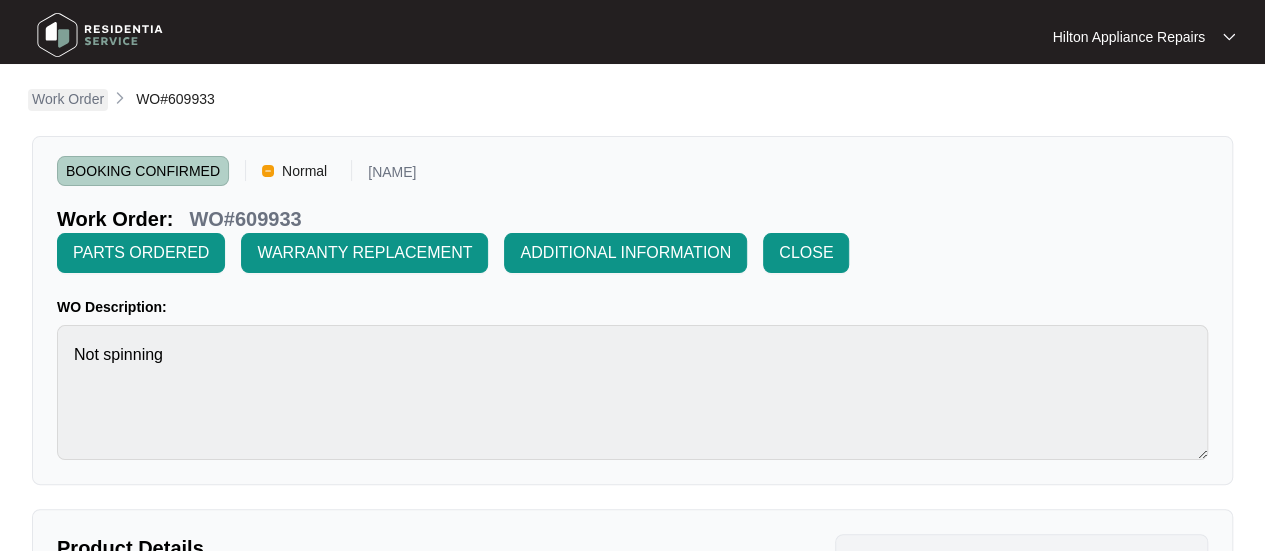 click on "Work Order" at bounding box center [68, 99] 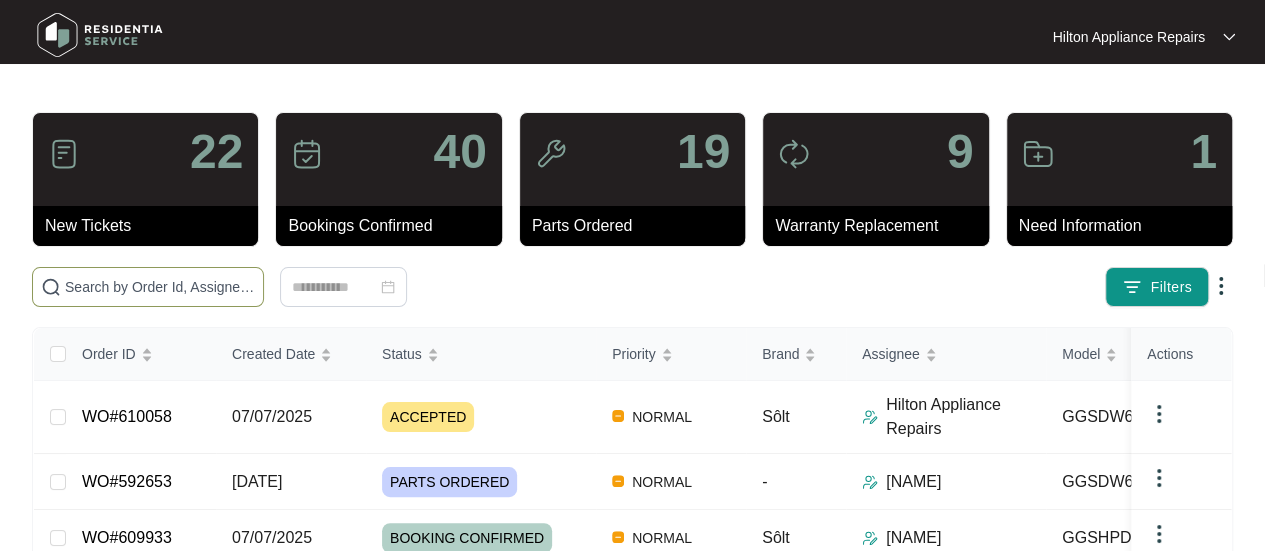 click at bounding box center (160, 287) 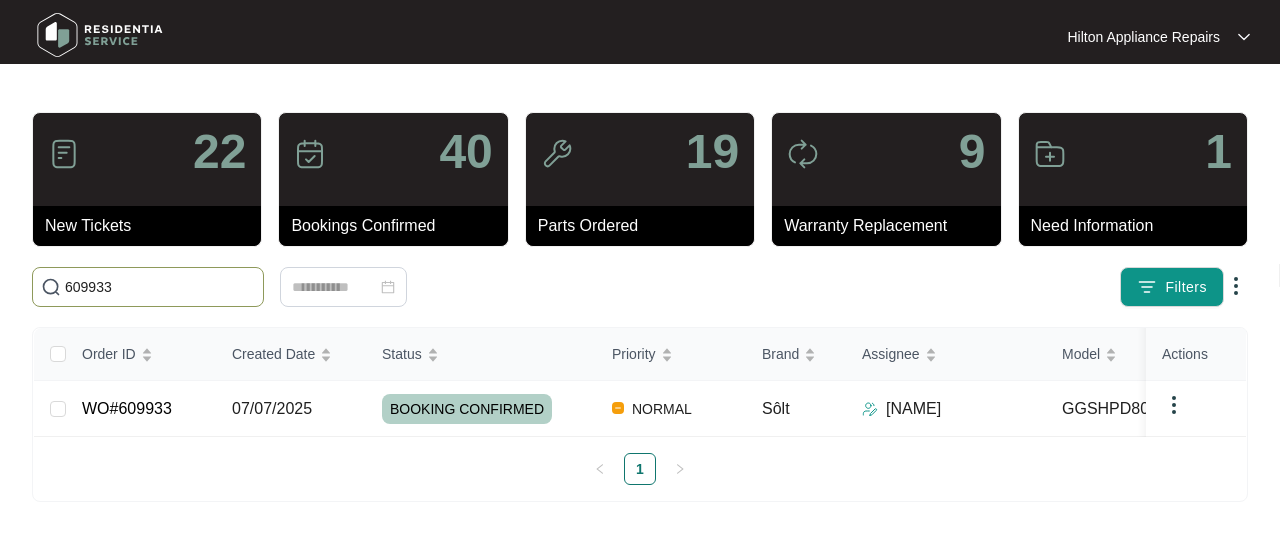 type on "609933" 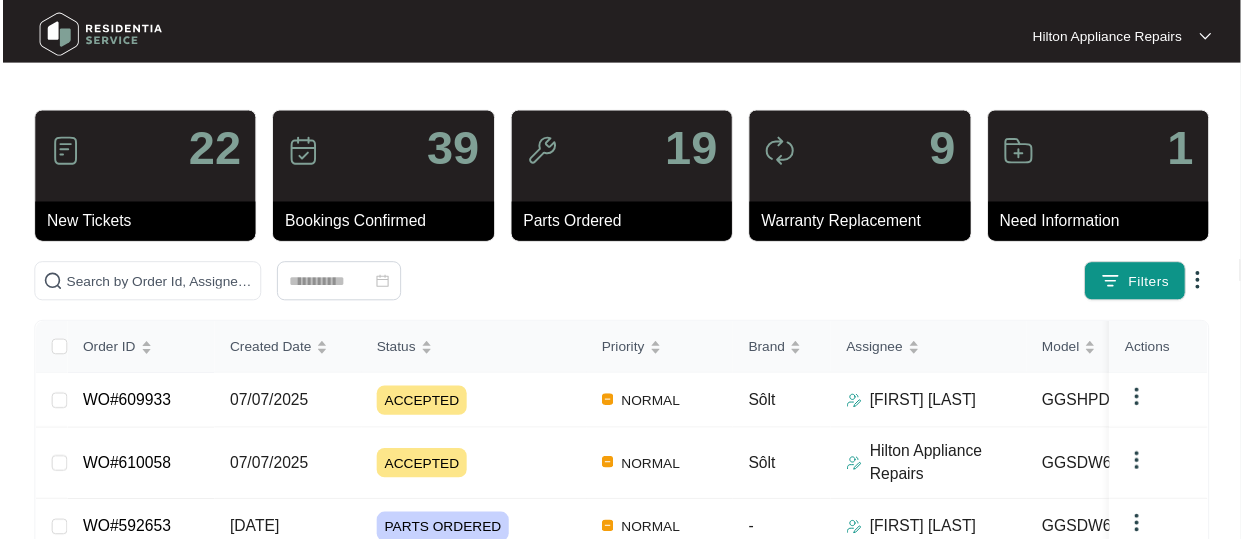 scroll, scrollTop: 0, scrollLeft: 0, axis: both 